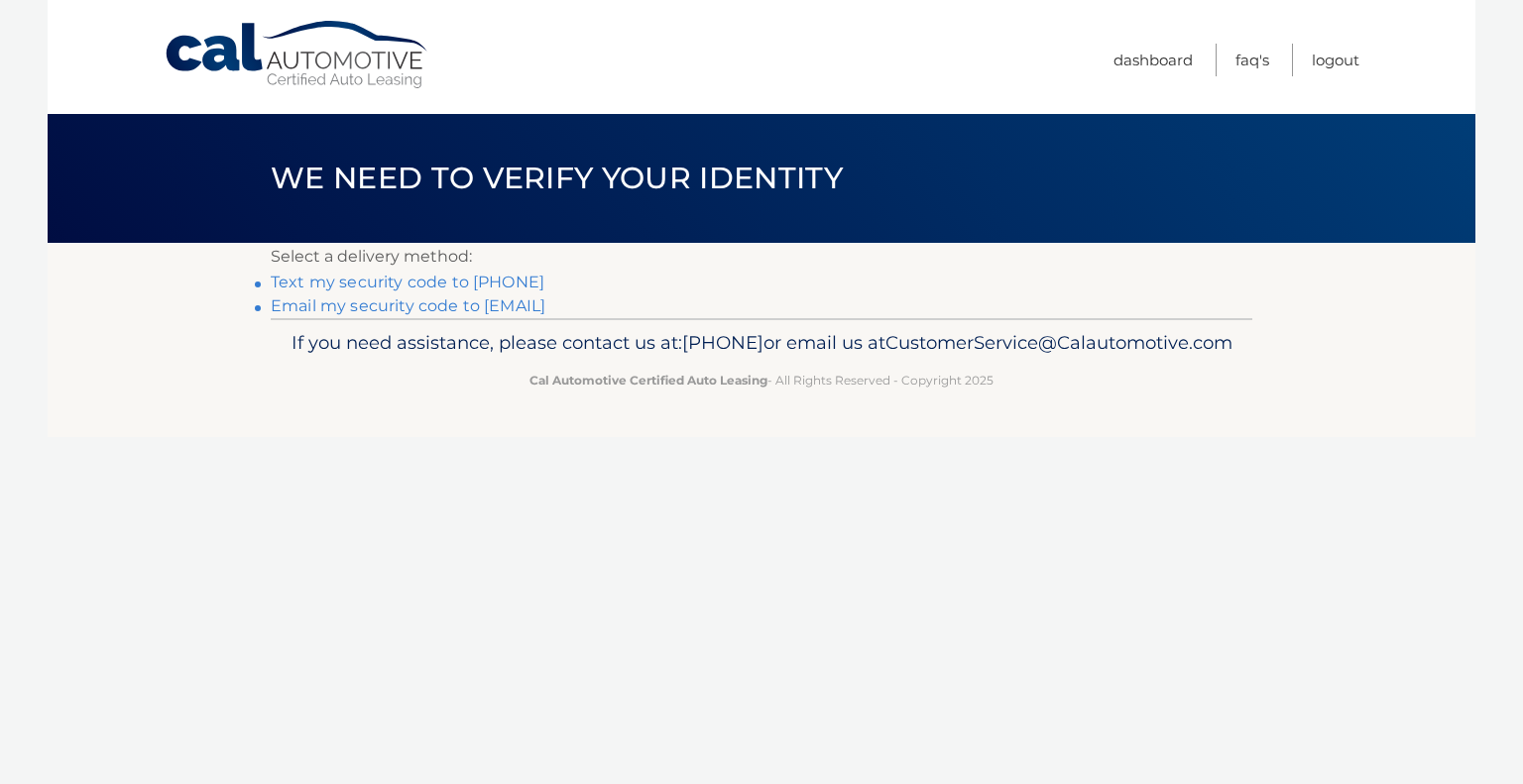 scroll, scrollTop: 0, scrollLeft: 0, axis: both 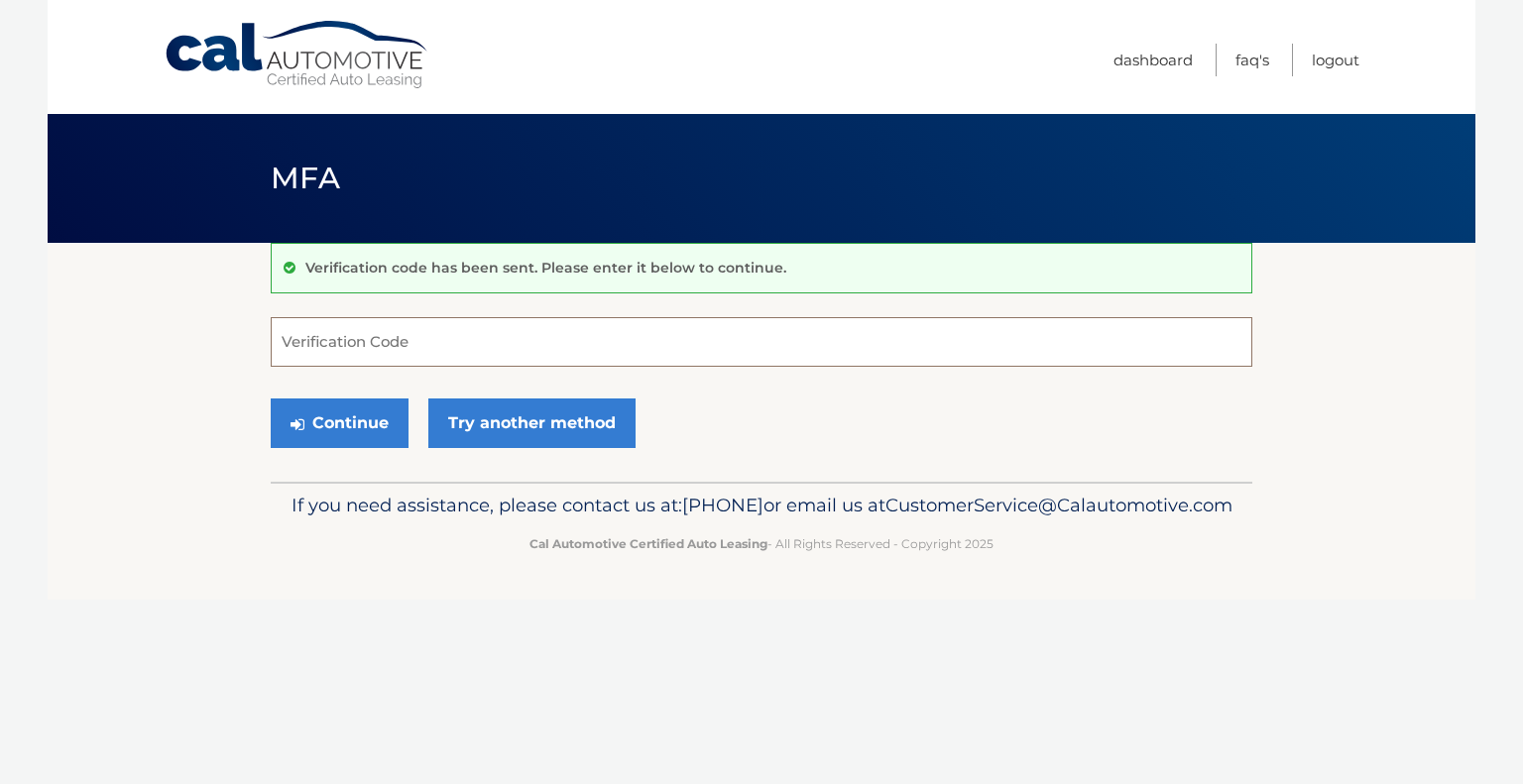 click on "Verification Code" at bounding box center [762, 342] 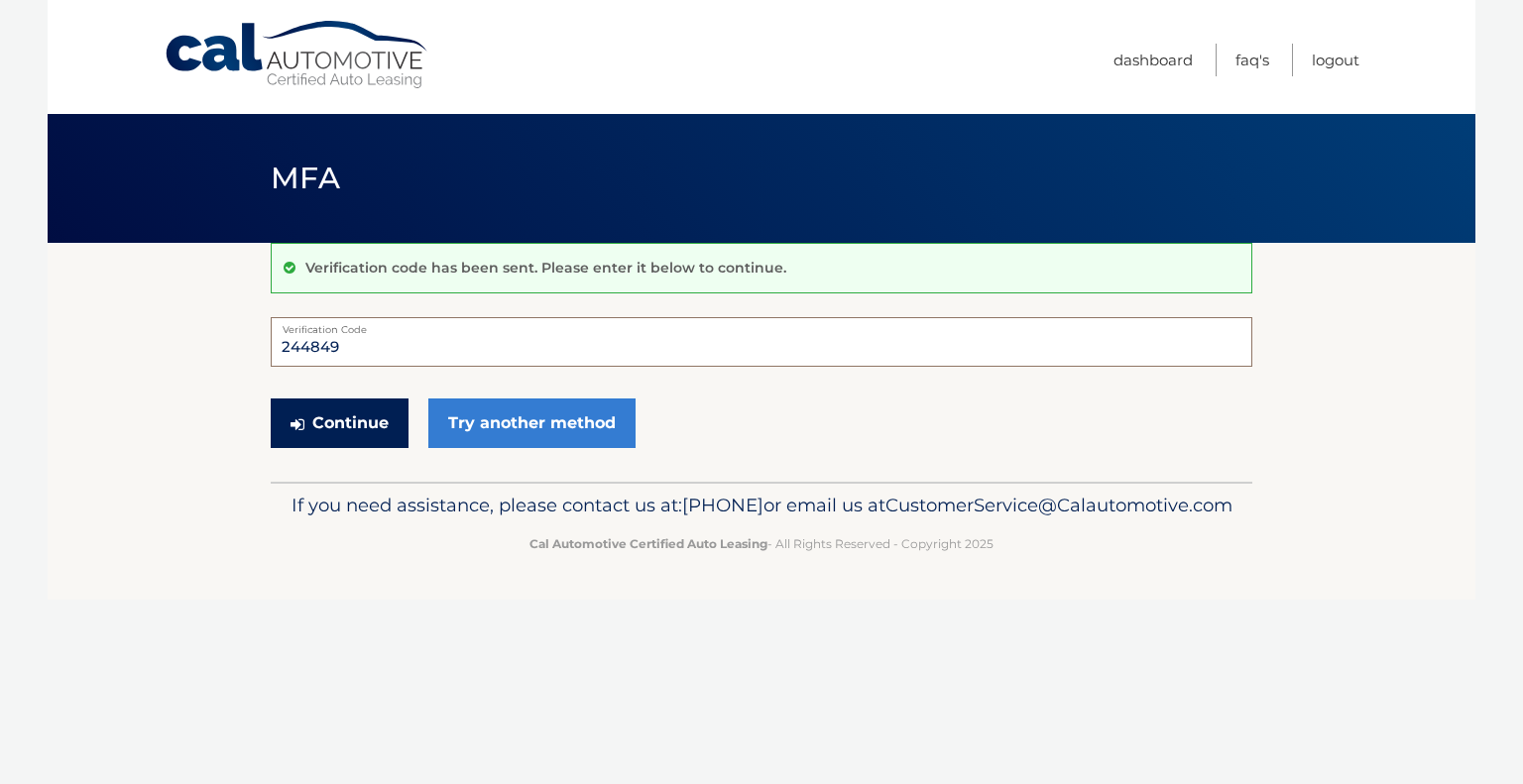 type on "244849" 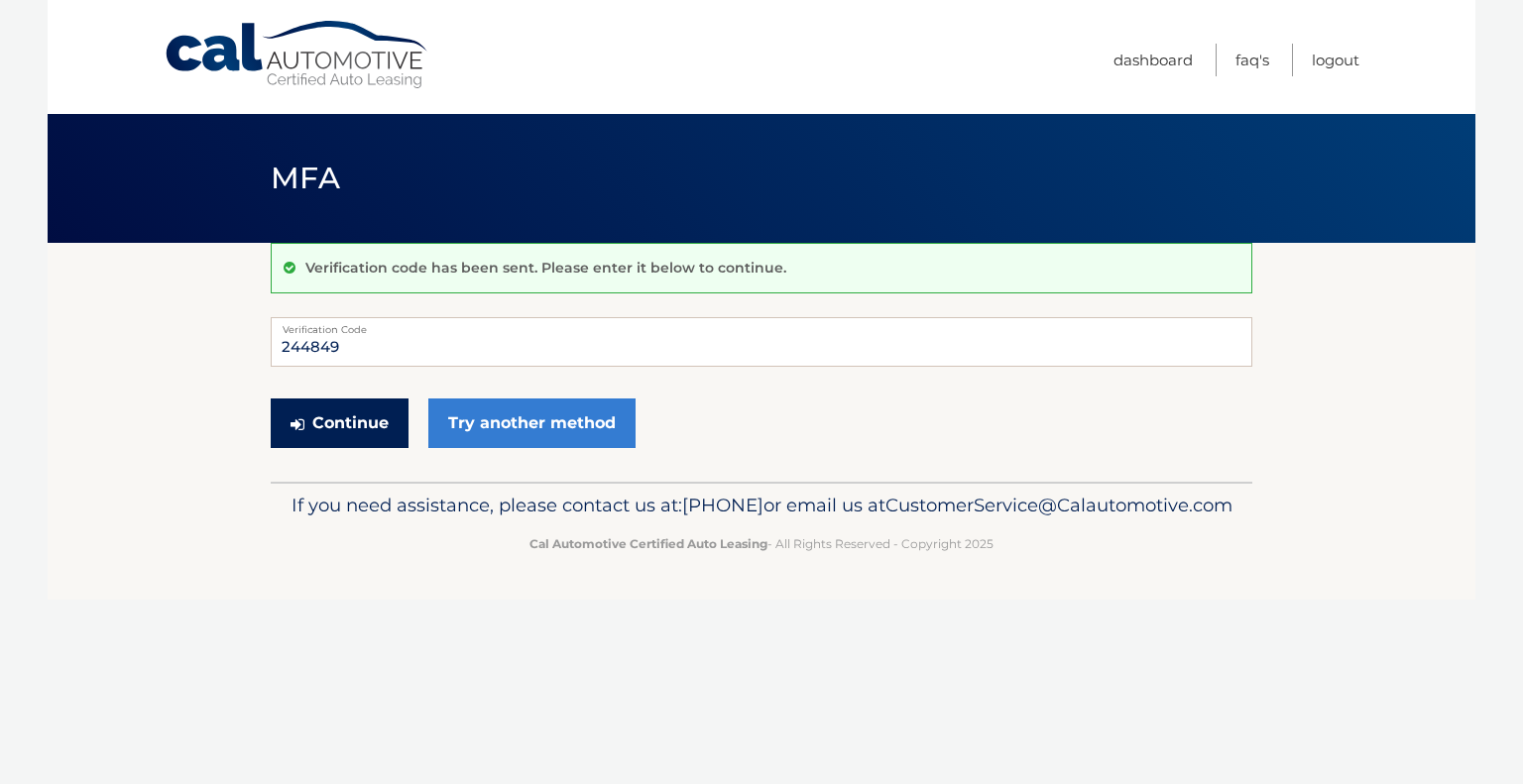 click on "Continue" at bounding box center (339, 423) 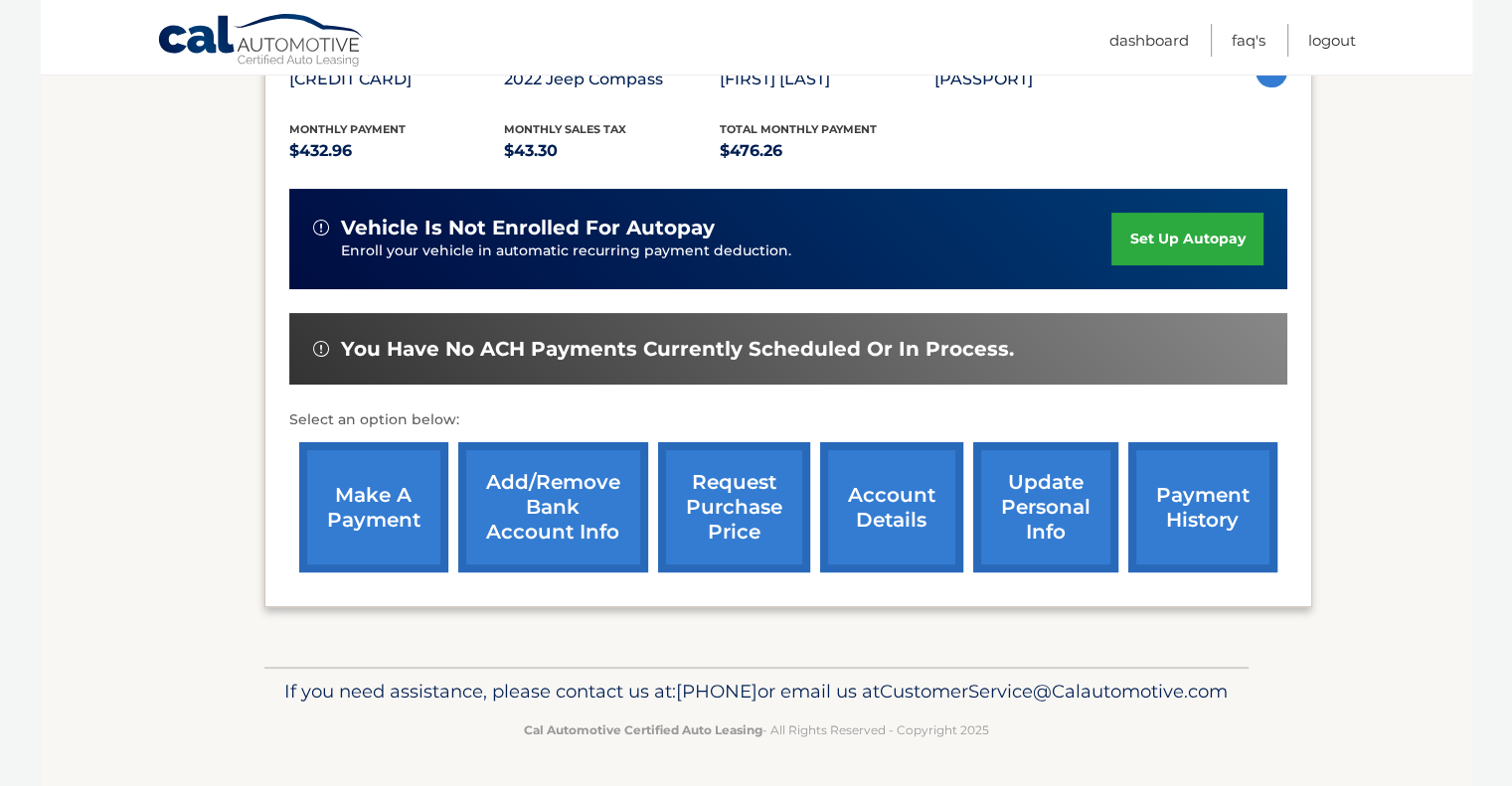 scroll, scrollTop: 415, scrollLeft: 0, axis: vertical 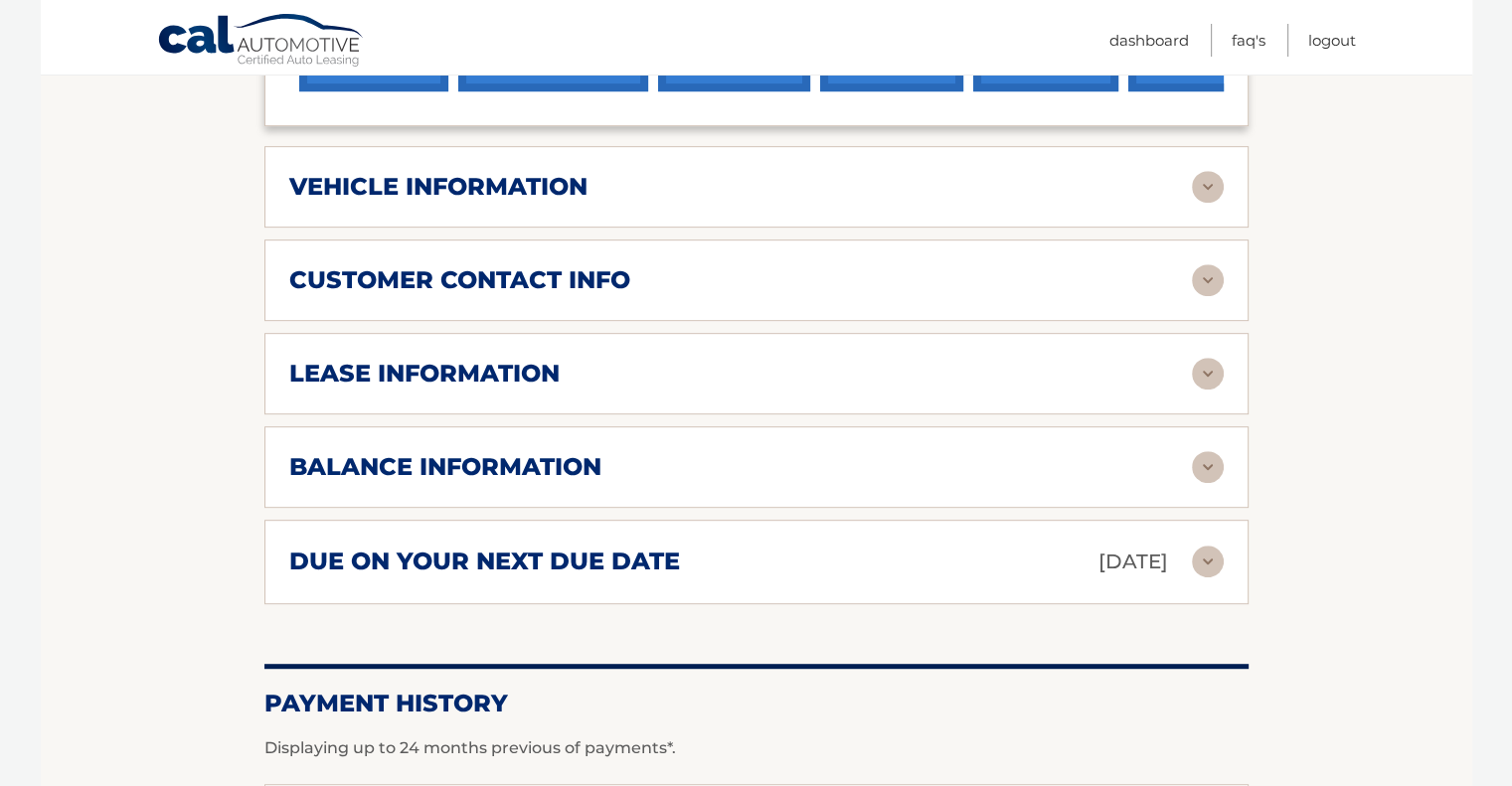 click at bounding box center (1208, 467) 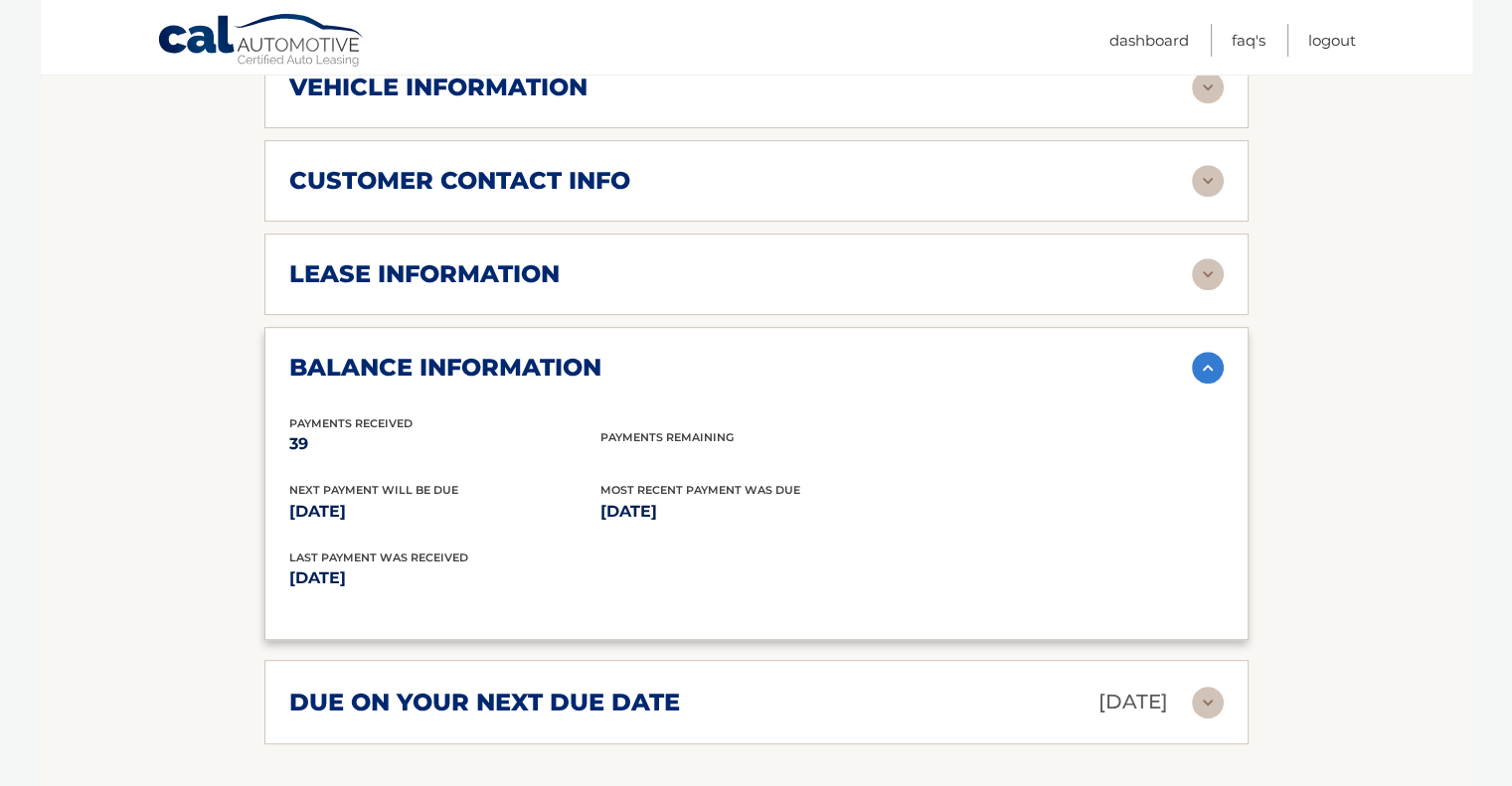 scroll, scrollTop: 994, scrollLeft: 0, axis: vertical 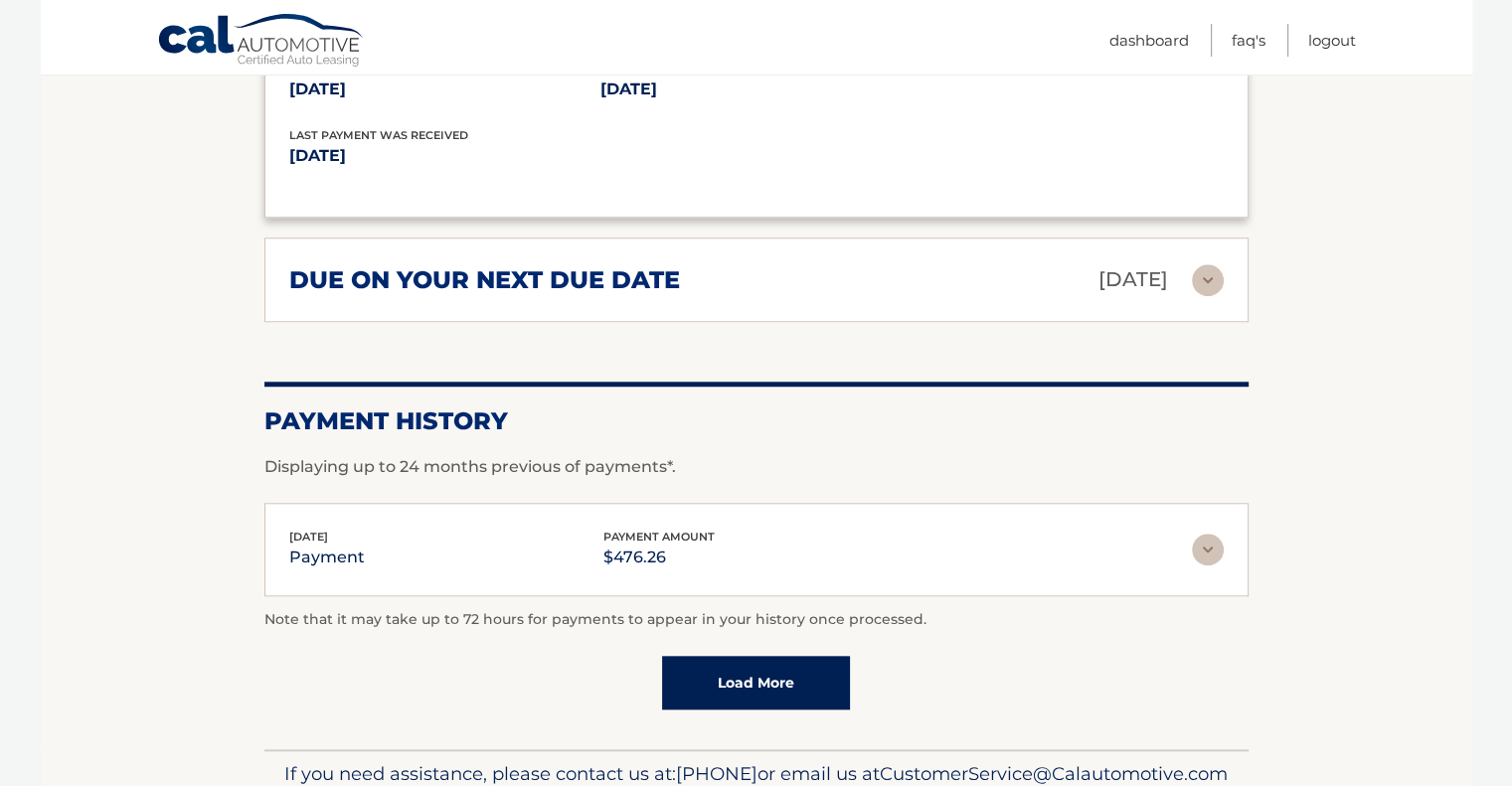 click at bounding box center [1208, 550] 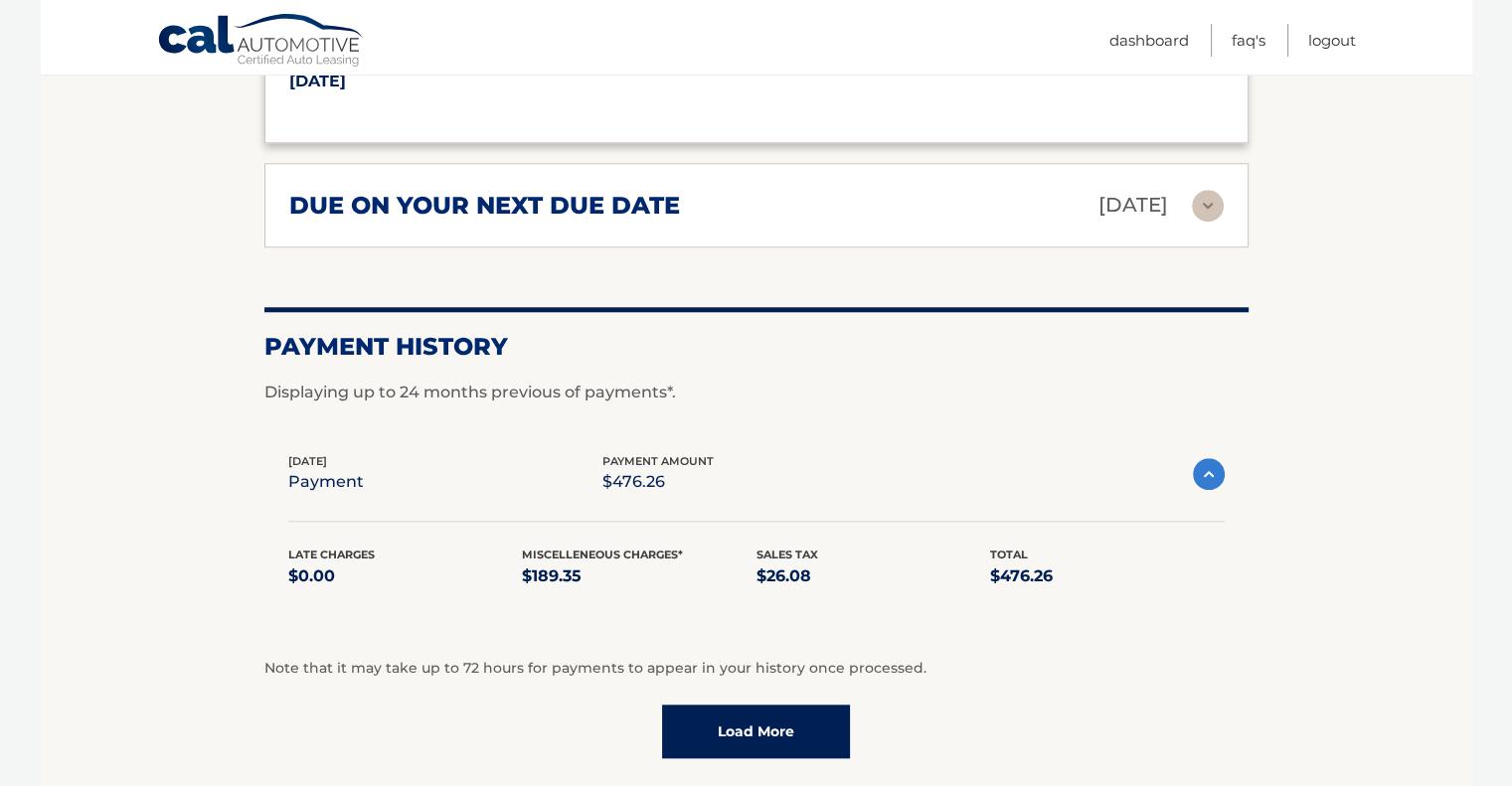 scroll, scrollTop: 1987, scrollLeft: 0, axis: vertical 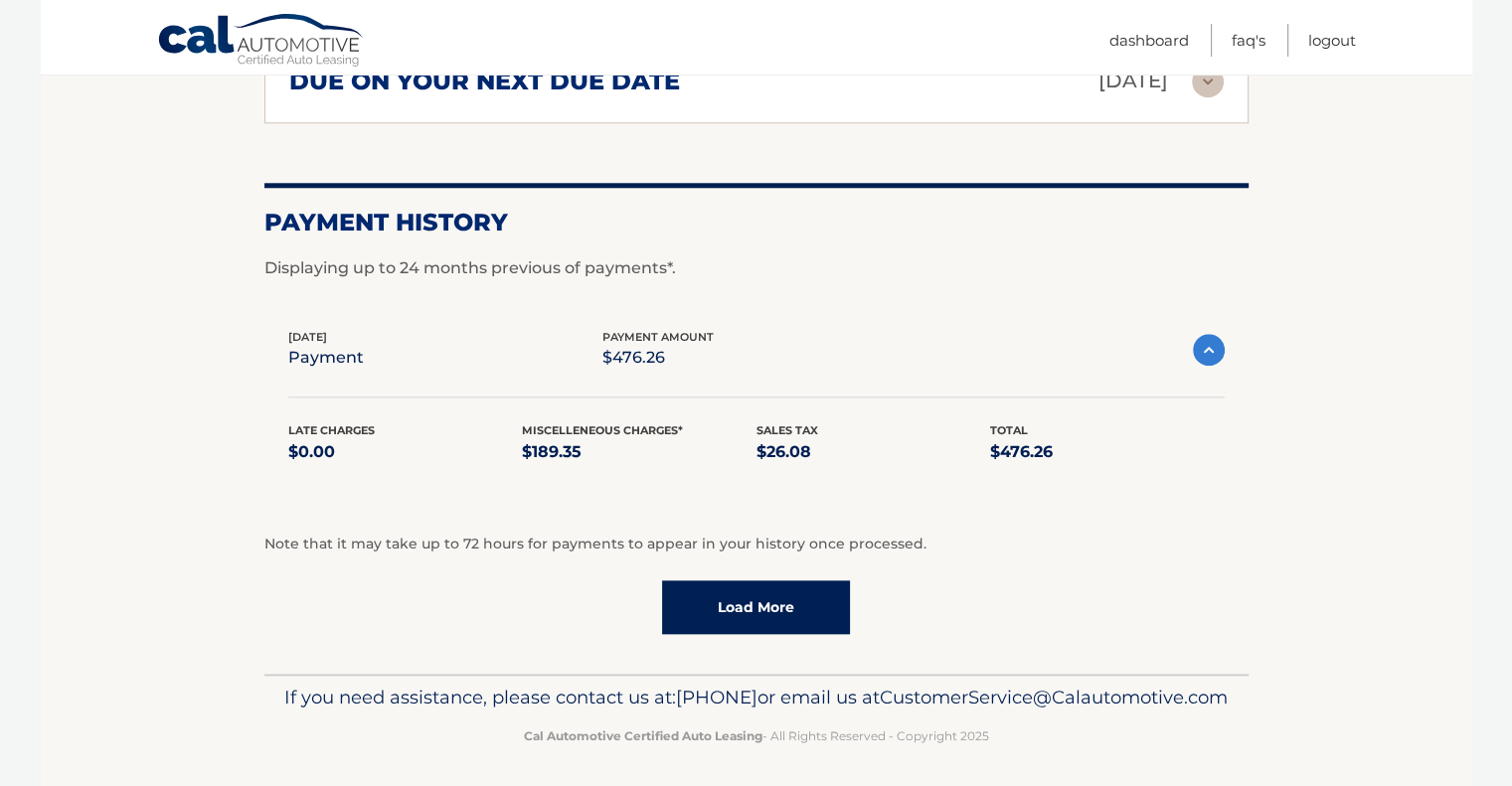 click on "Load More" at bounding box center [756, 607] 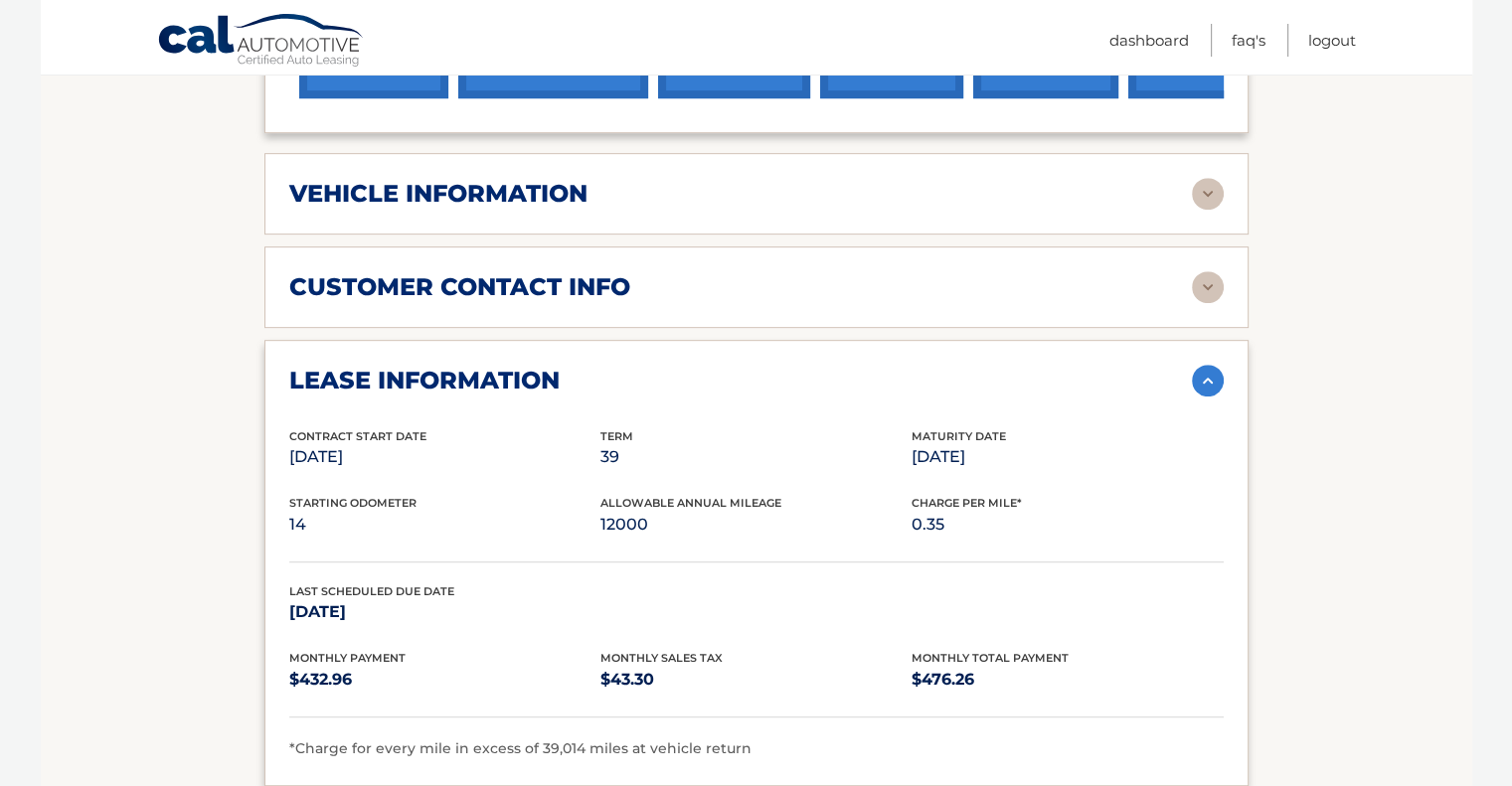 scroll, scrollTop: 696, scrollLeft: 0, axis: vertical 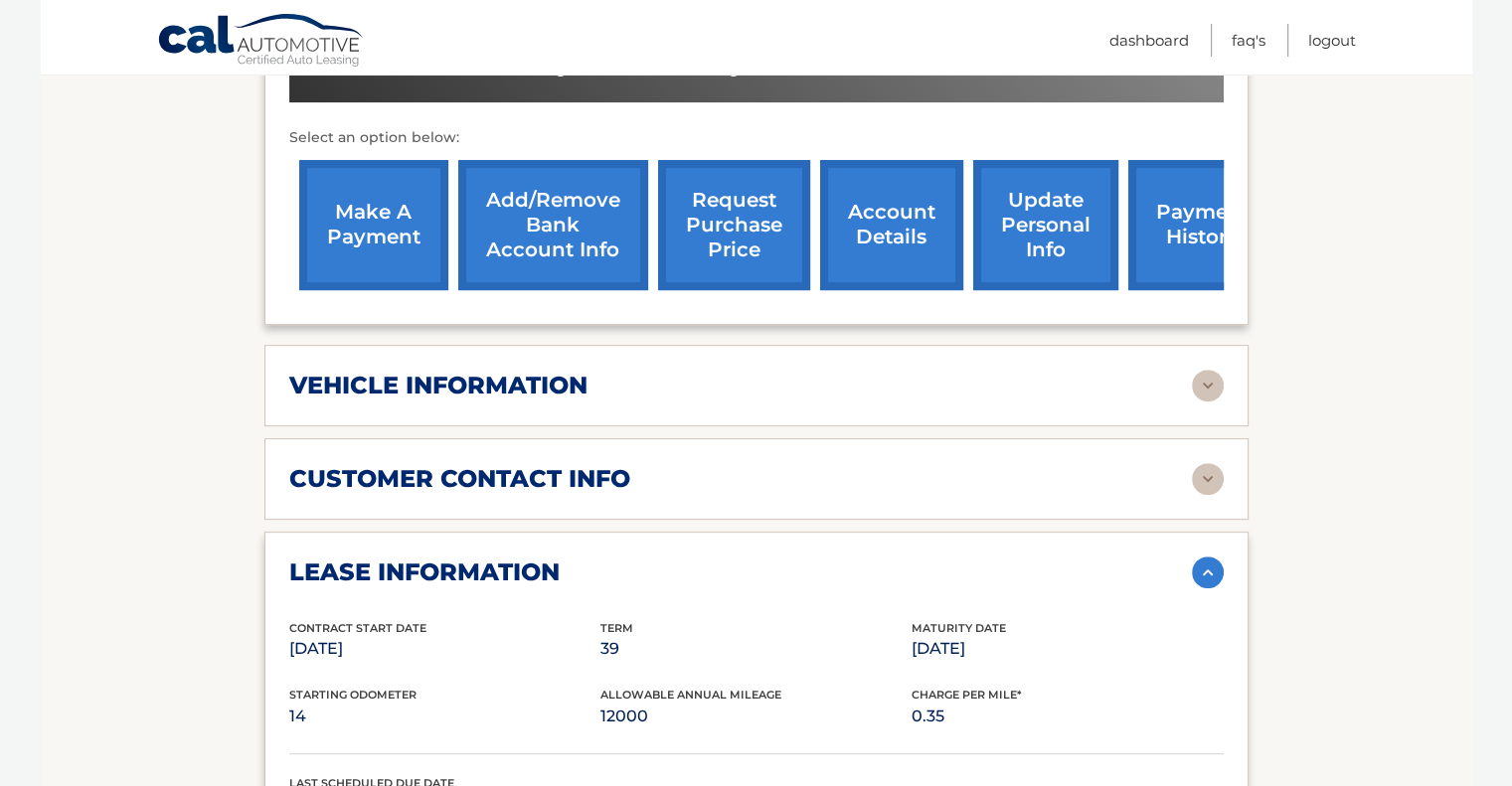 click on "account details" at bounding box center [892, 225] 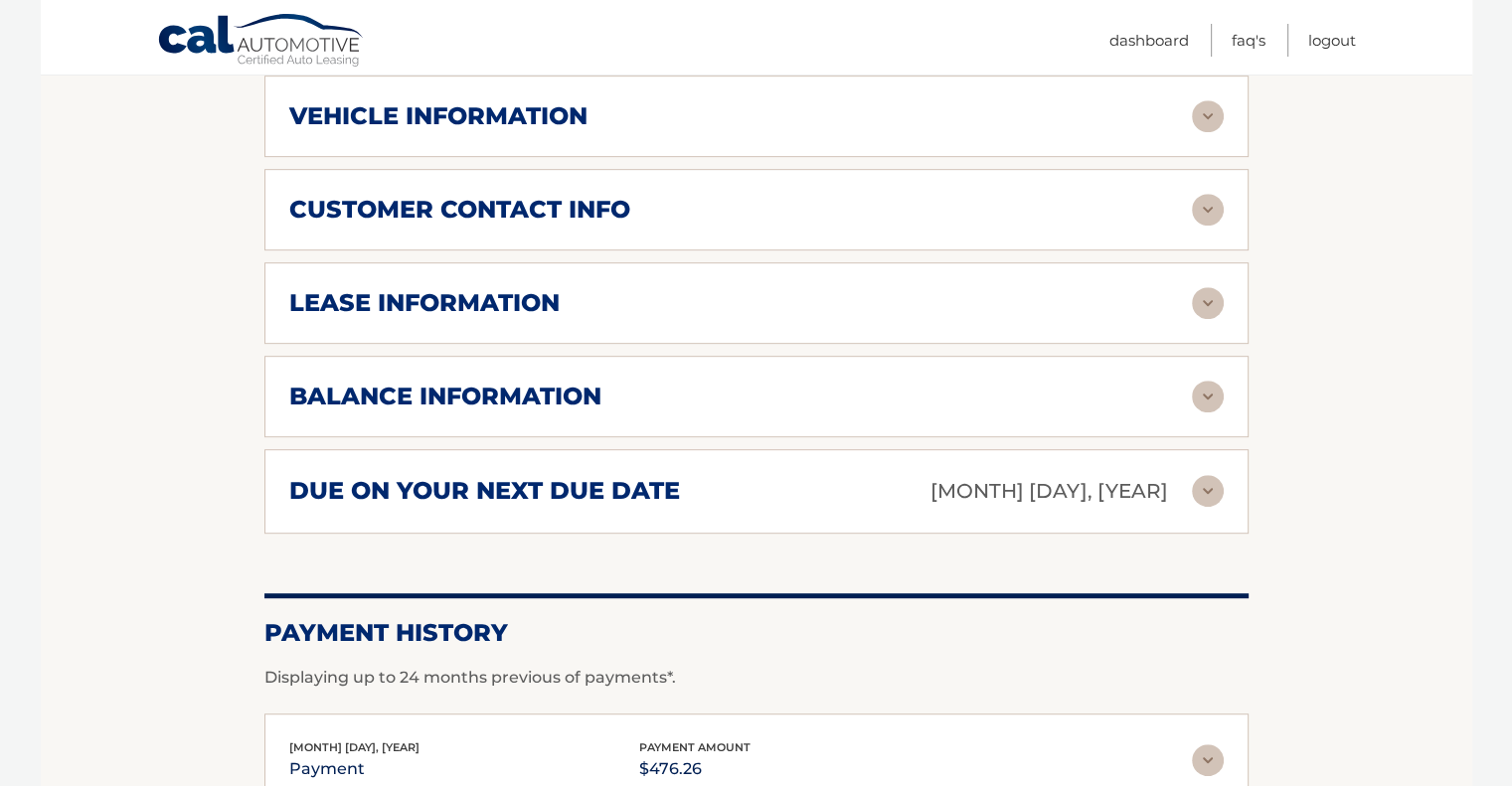 scroll, scrollTop: 994, scrollLeft: 0, axis: vertical 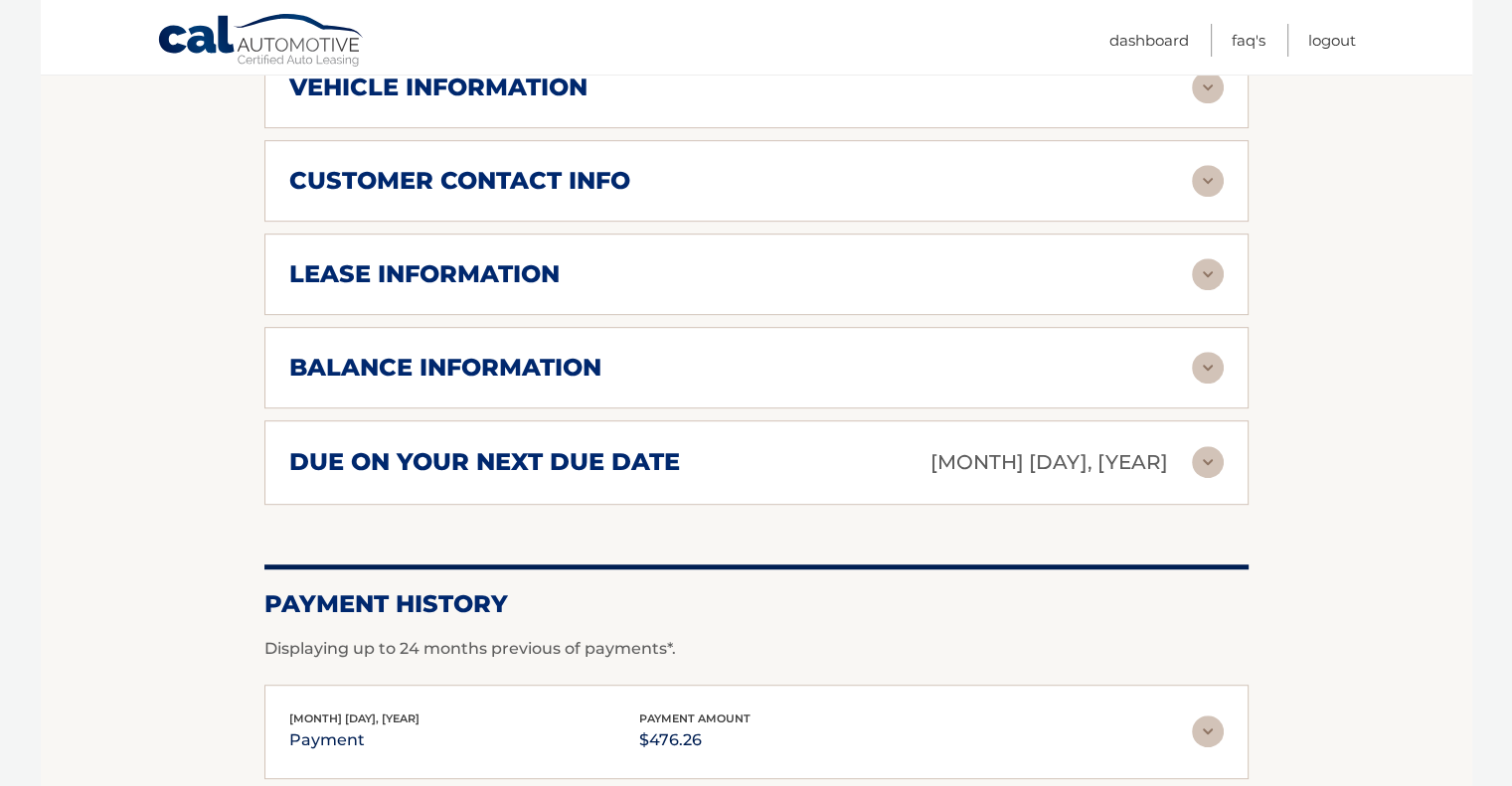 click at bounding box center (1208, 462) 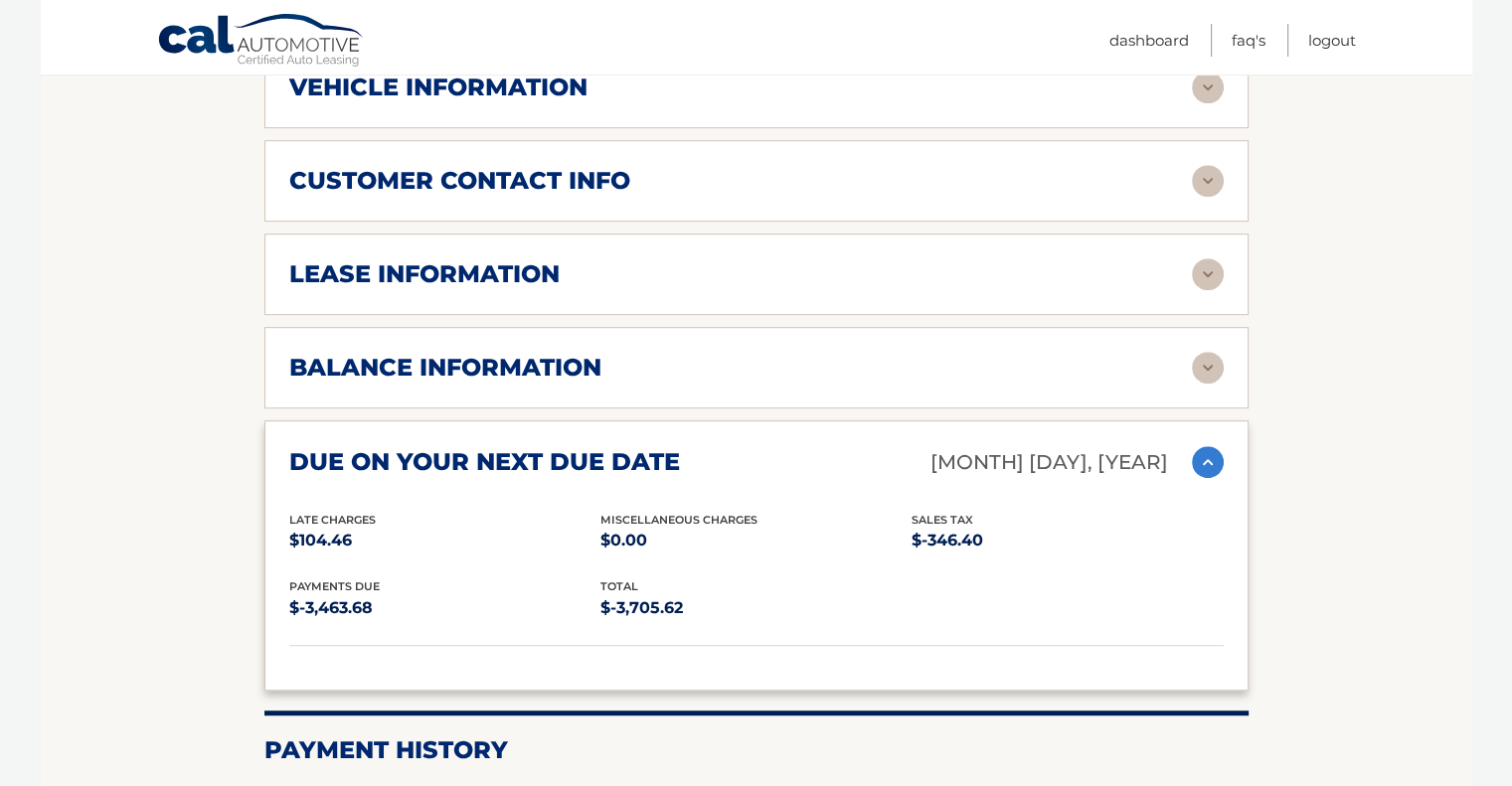 click at bounding box center [1208, 462] 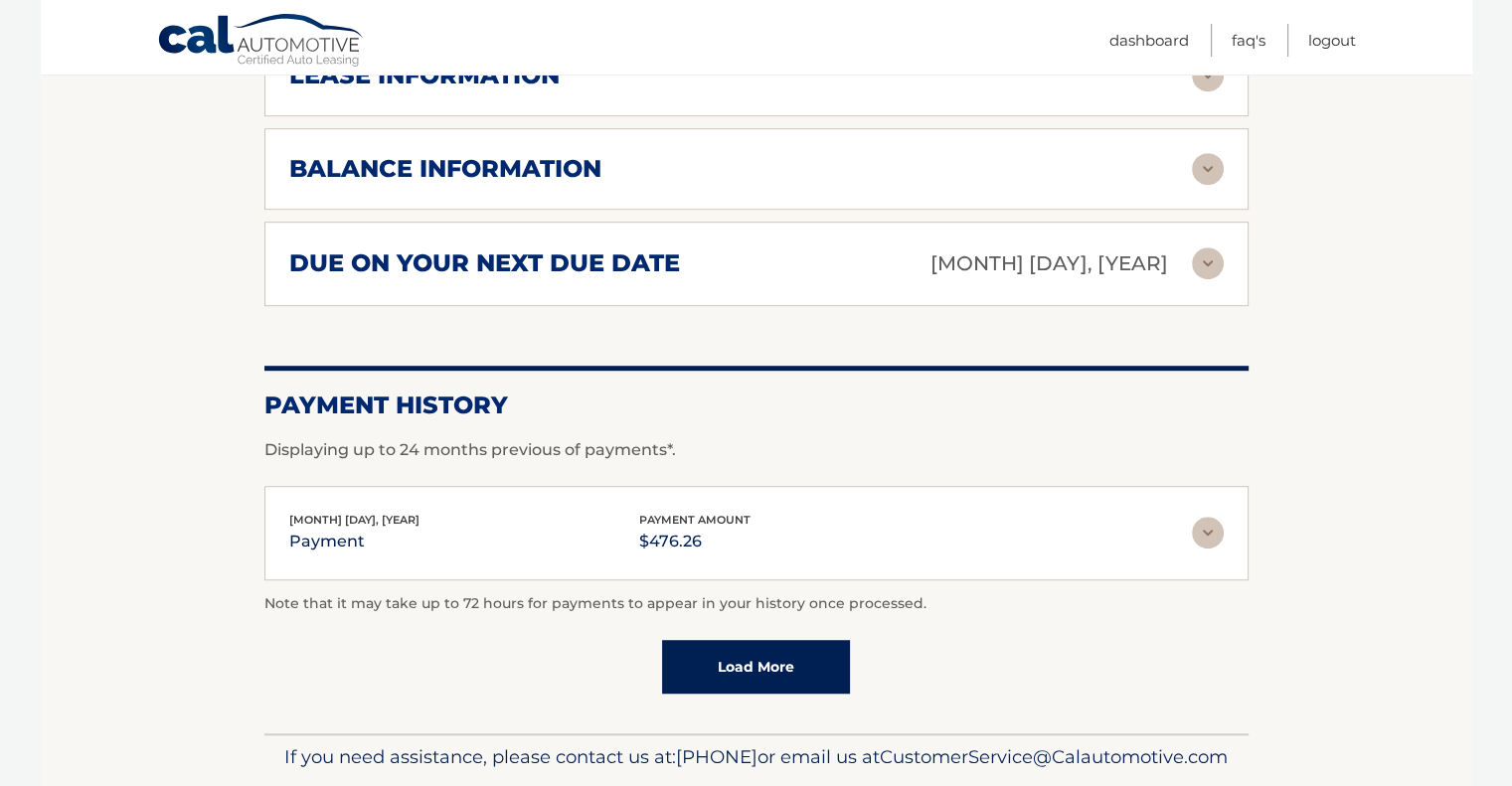 scroll, scrollTop: 994, scrollLeft: 0, axis: vertical 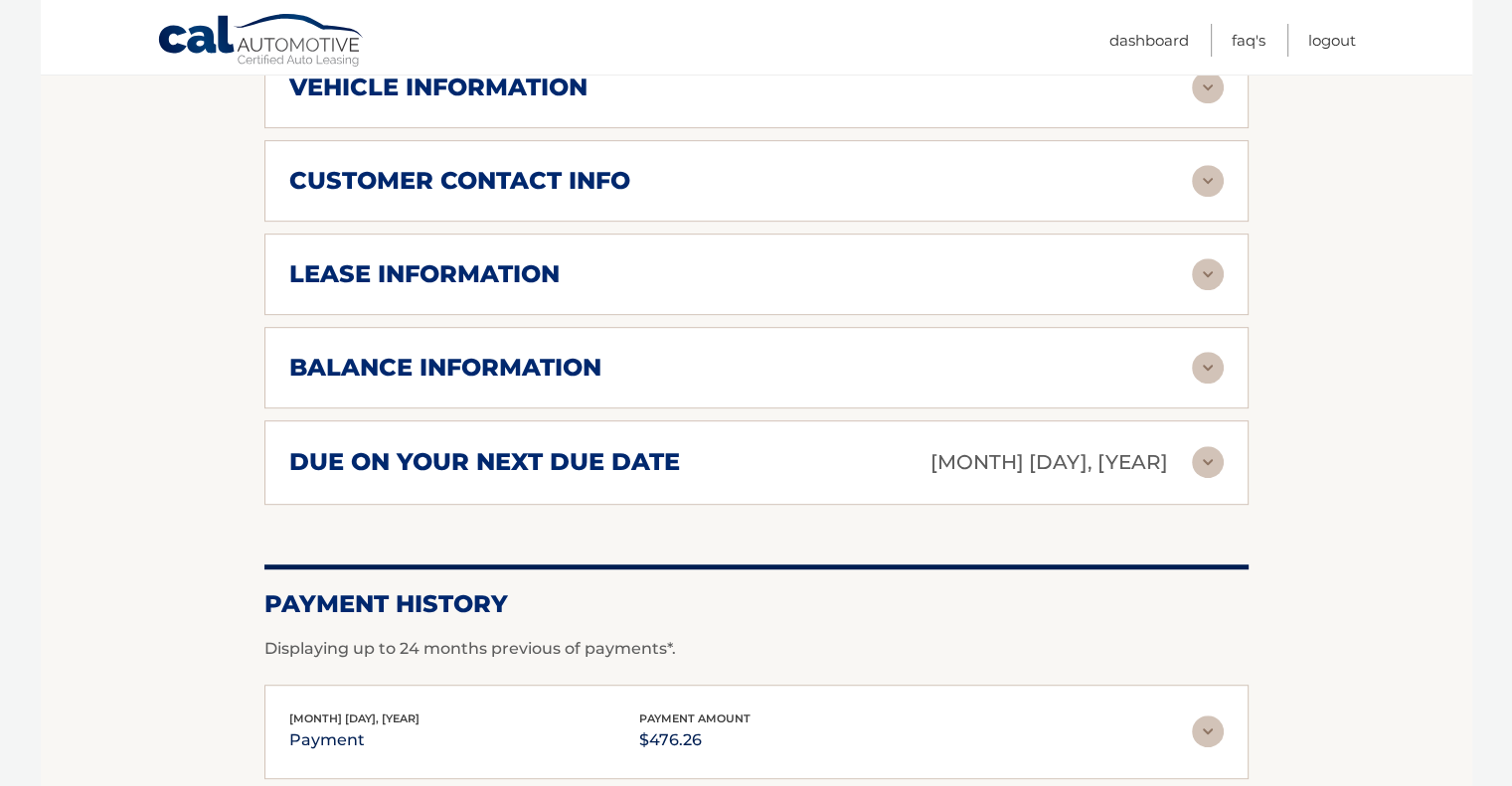 click at bounding box center [1208, 368] 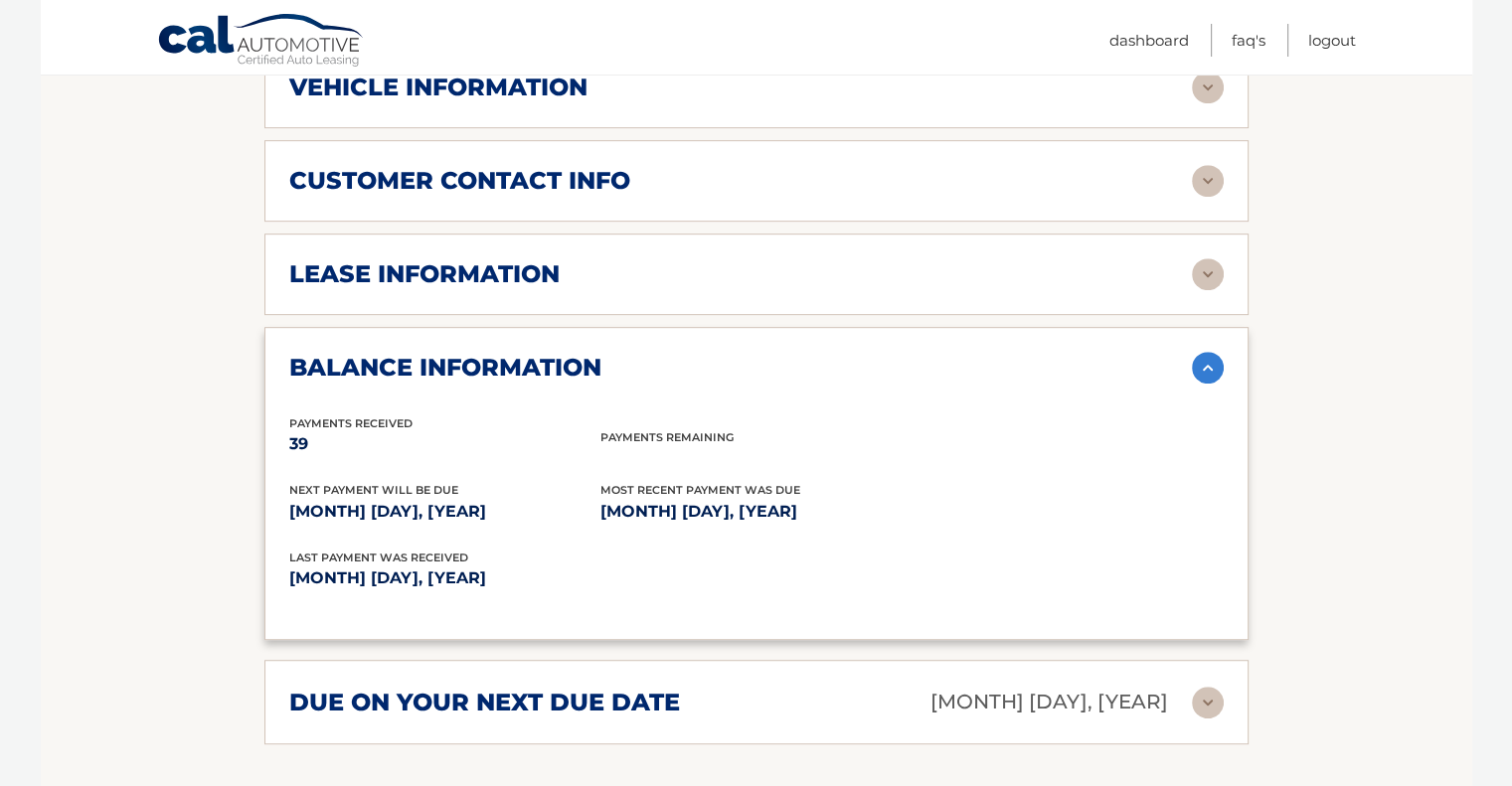 click at bounding box center (1208, 368) 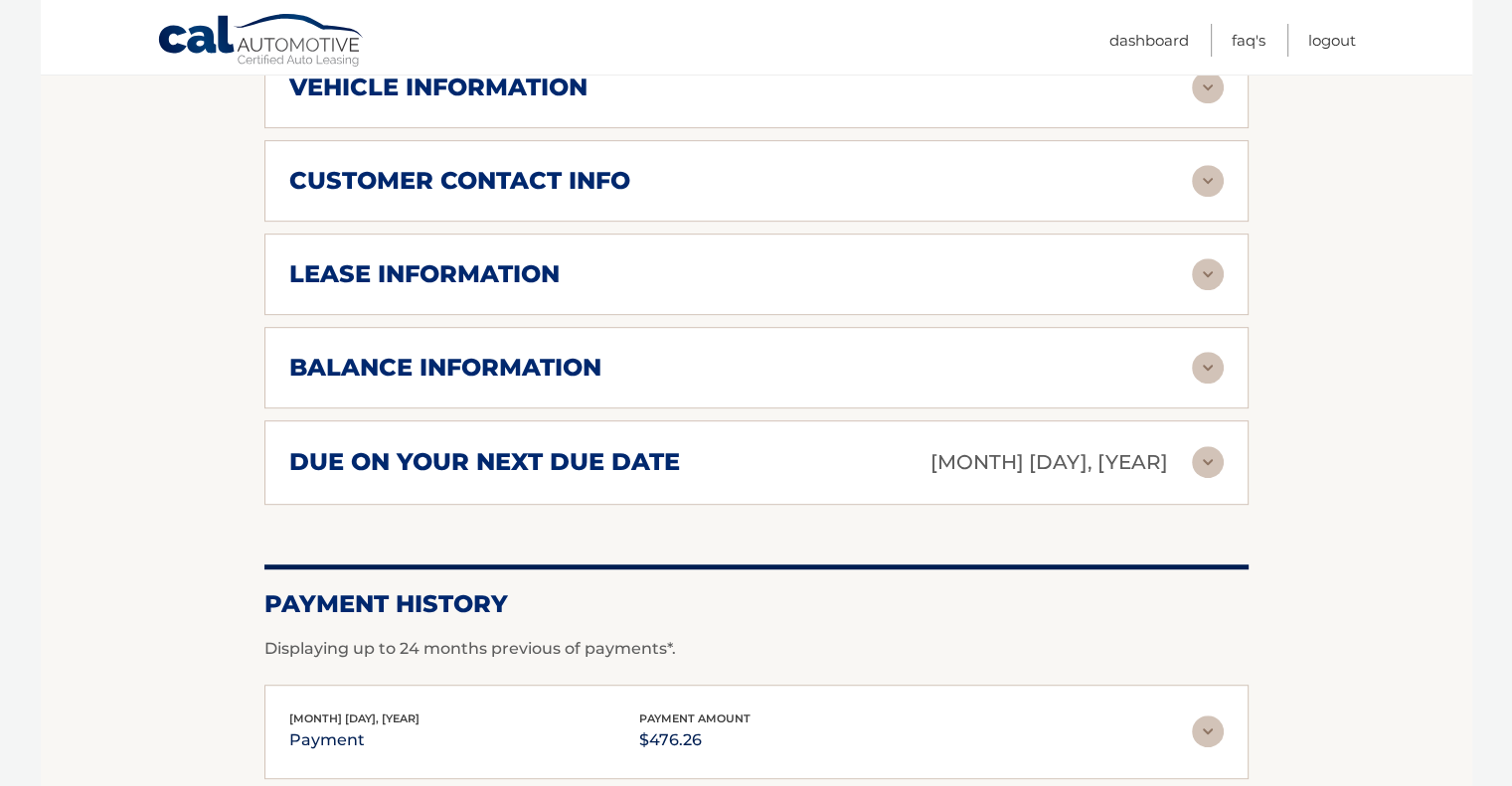 click at bounding box center (1208, 274) 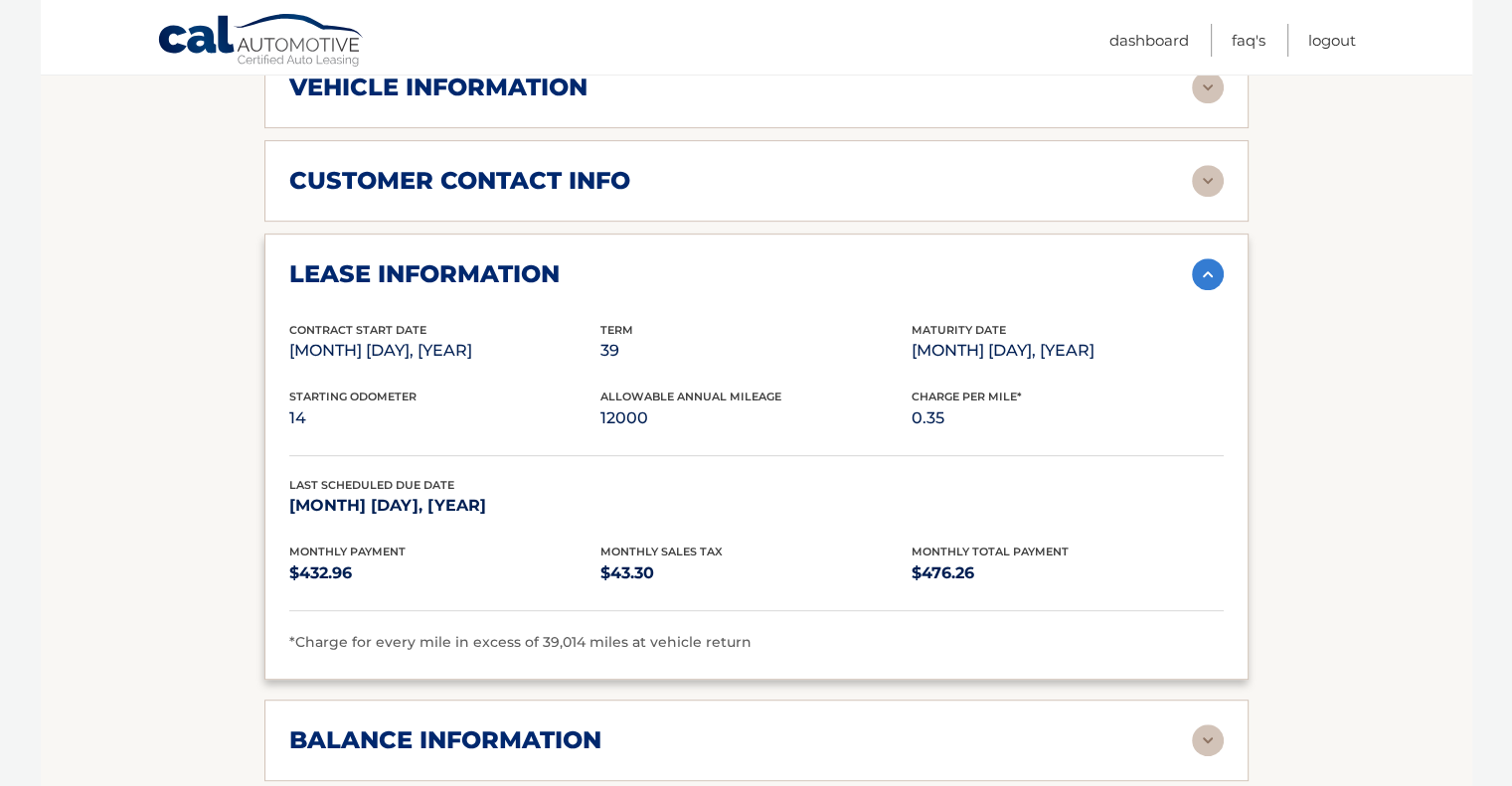 click at bounding box center [1208, 274] 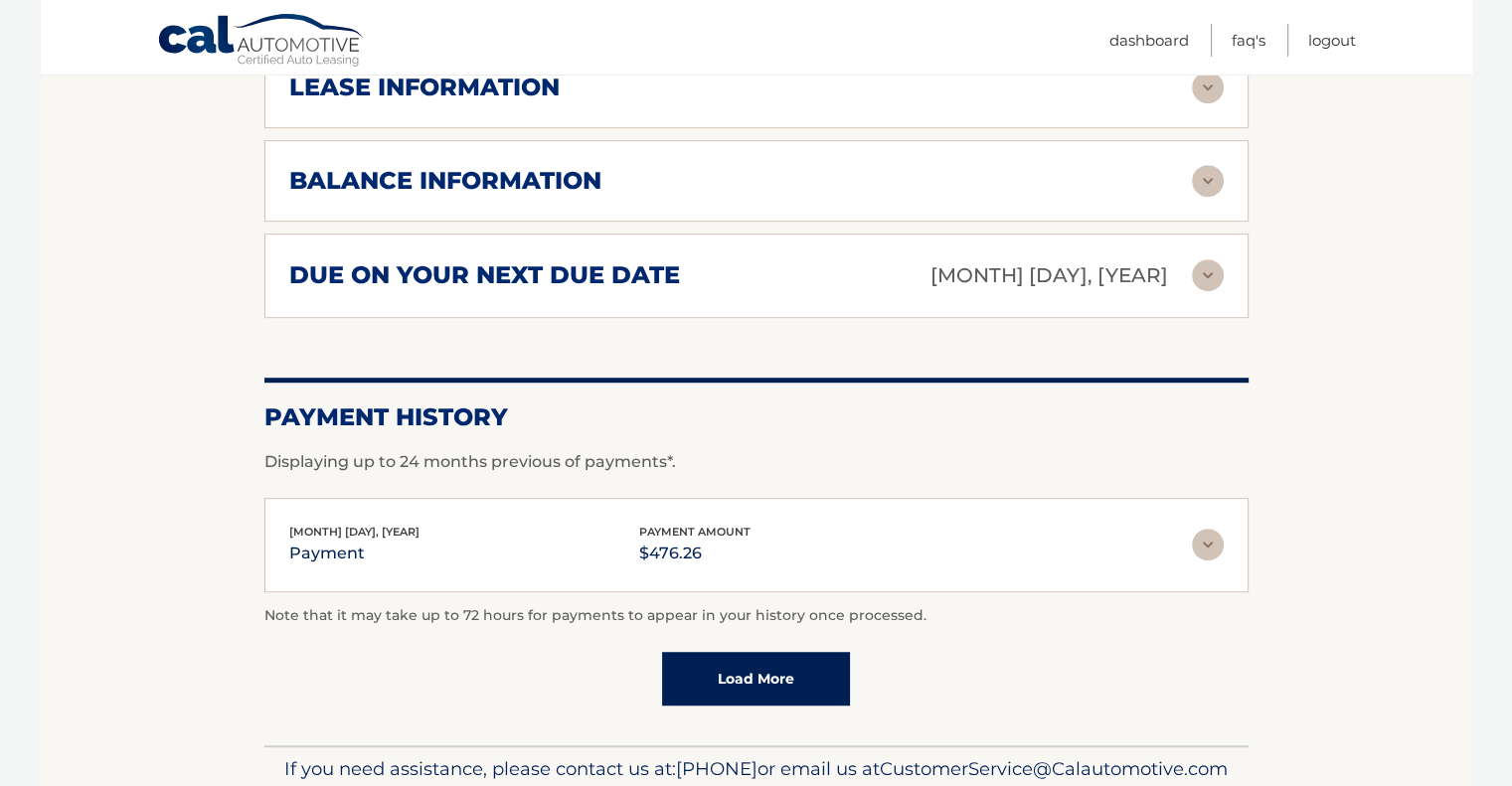 scroll, scrollTop: 1192, scrollLeft: 0, axis: vertical 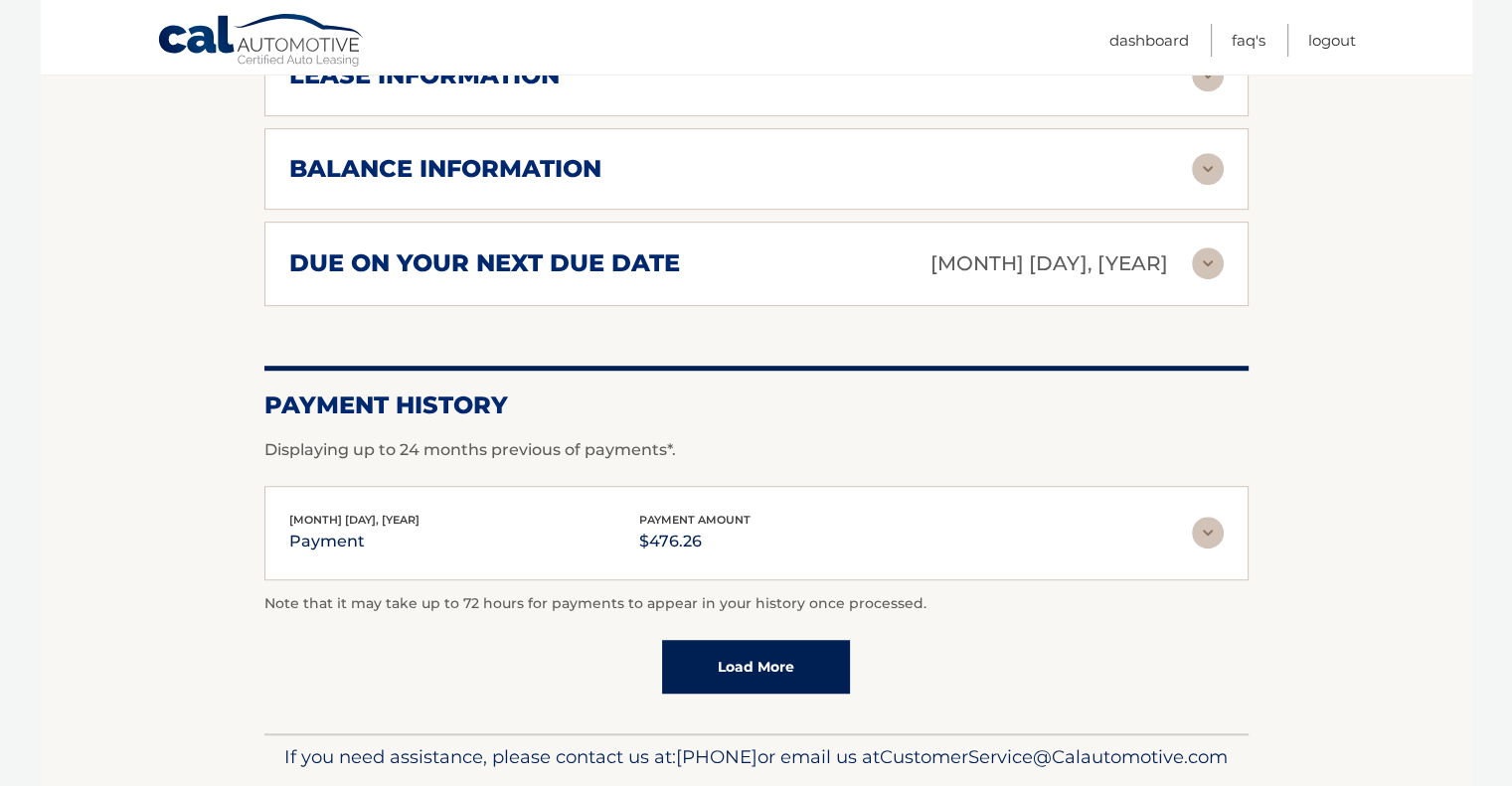 click at bounding box center [1208, 263] 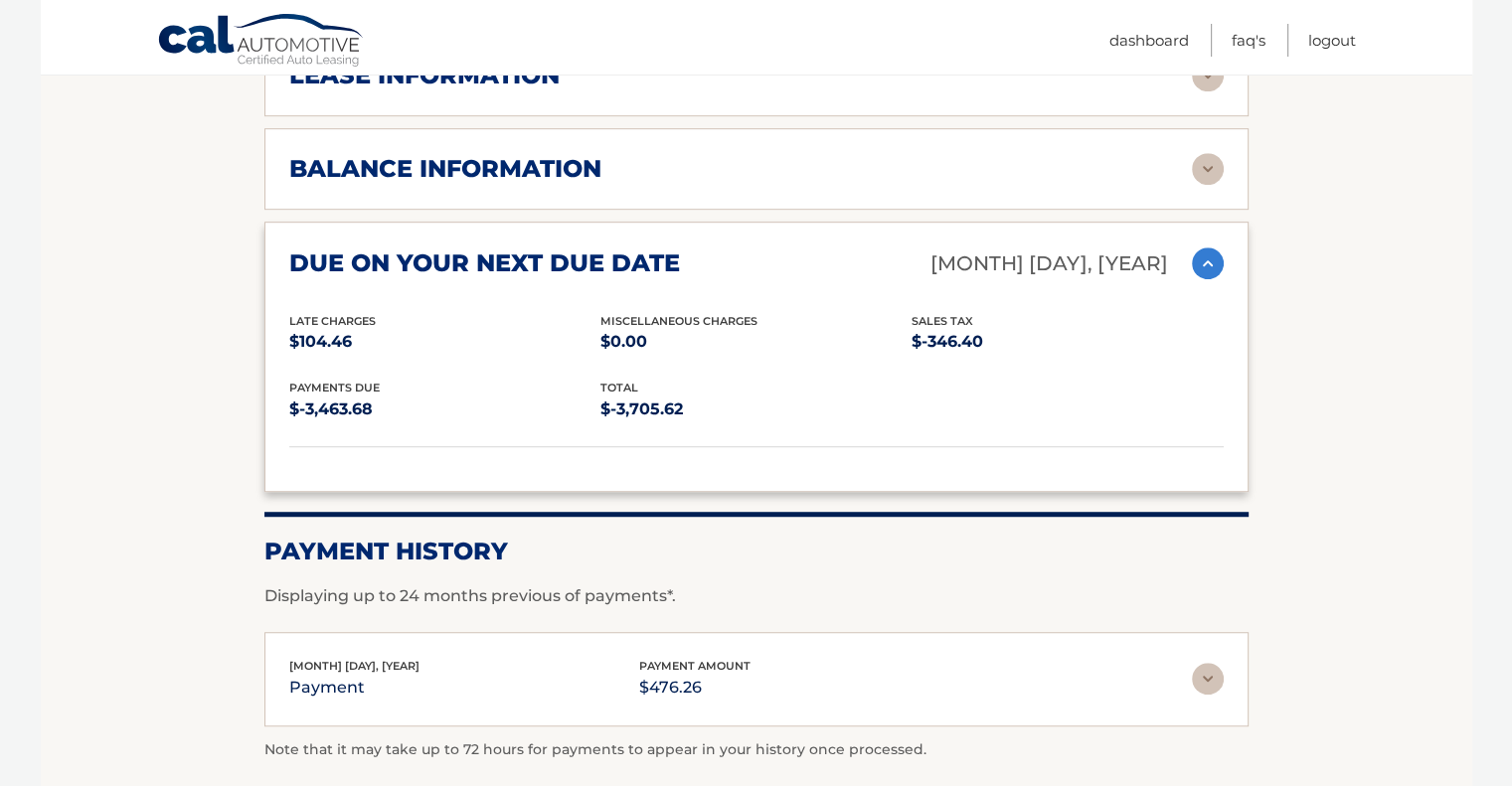 click at bounding box center (1208, 263) 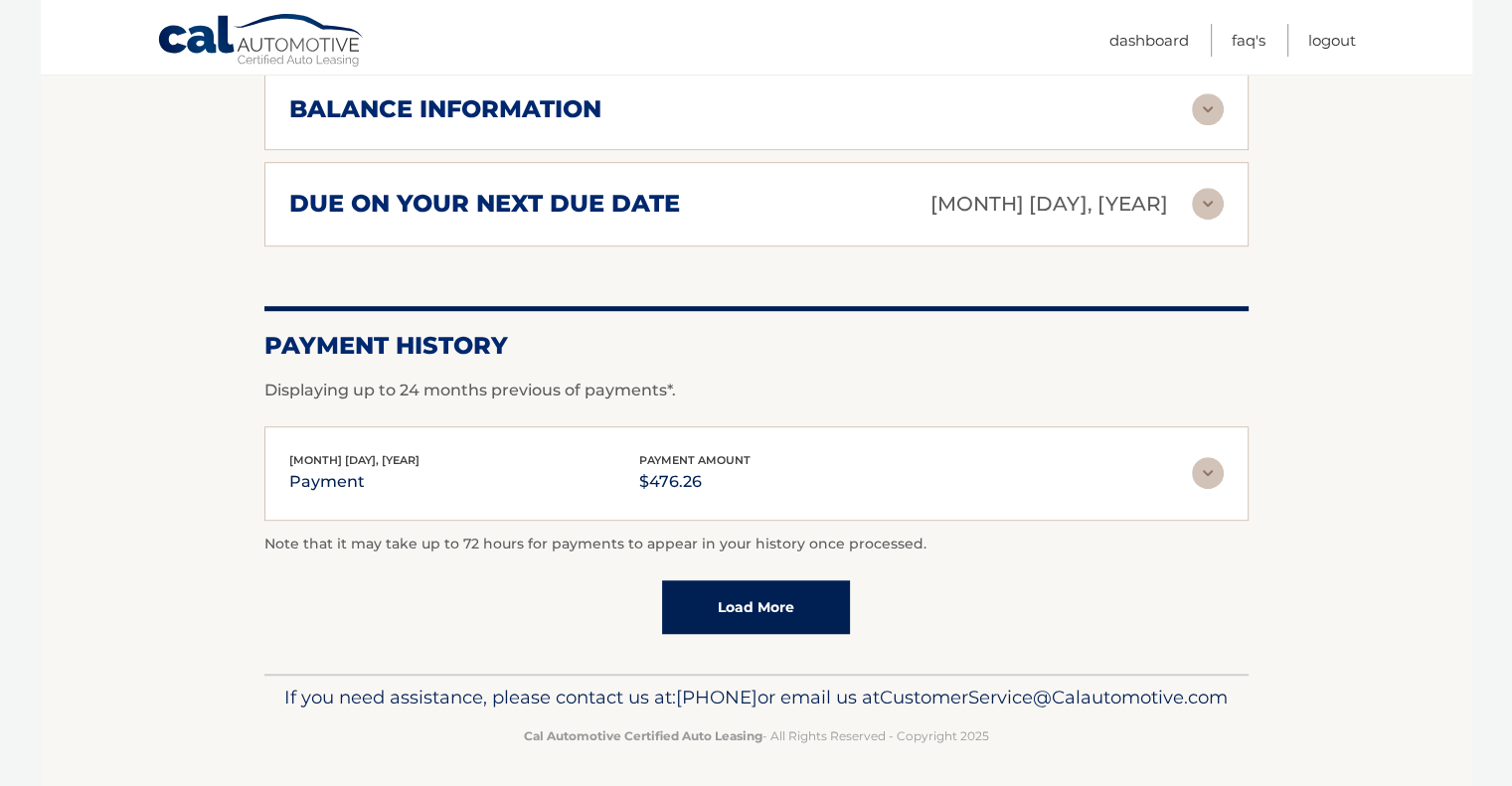 scroll, scrollTop: 1284, scrollLeft: 0, axis: vertical 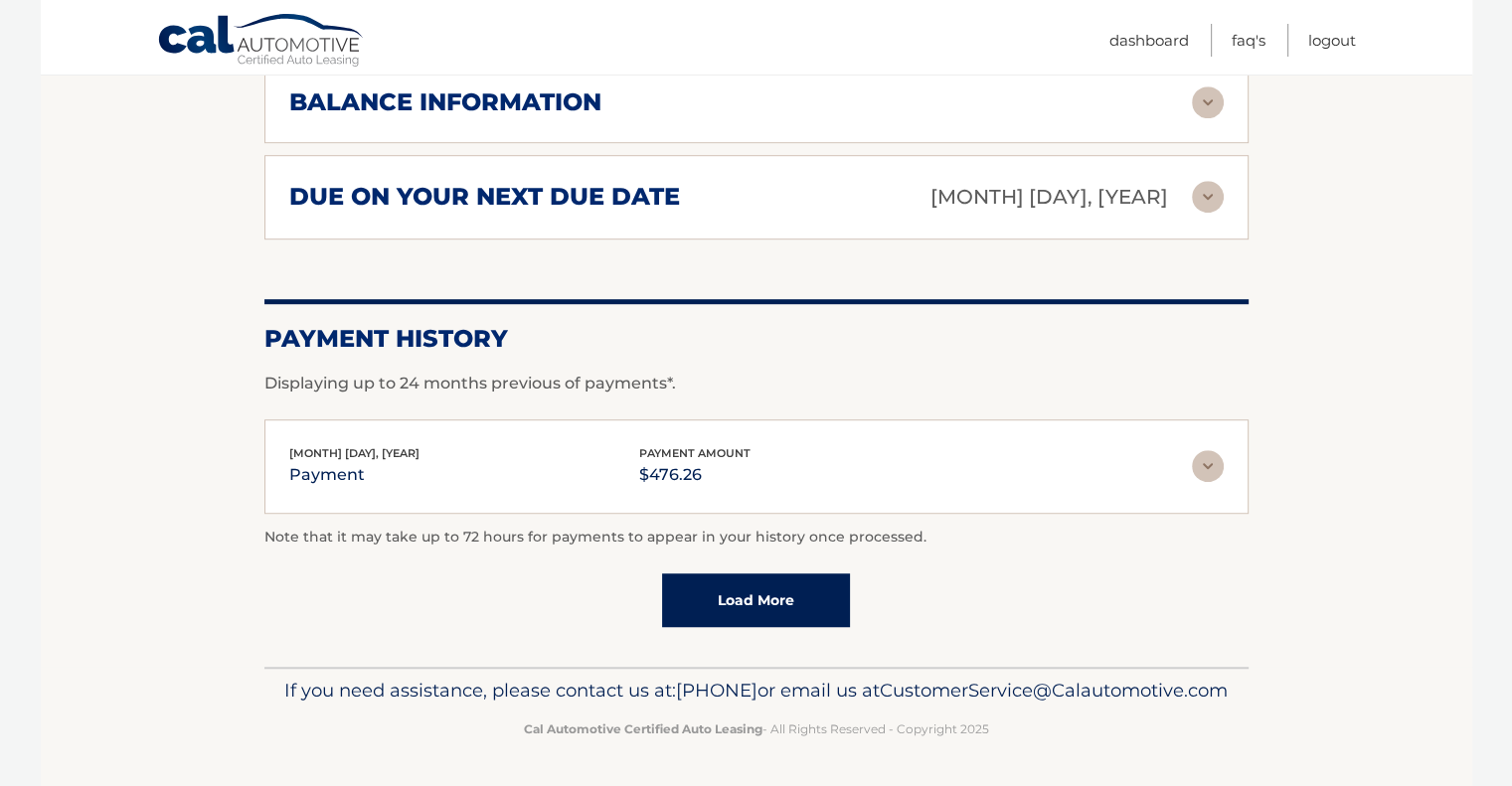 click at bounding box center (1208, 466) 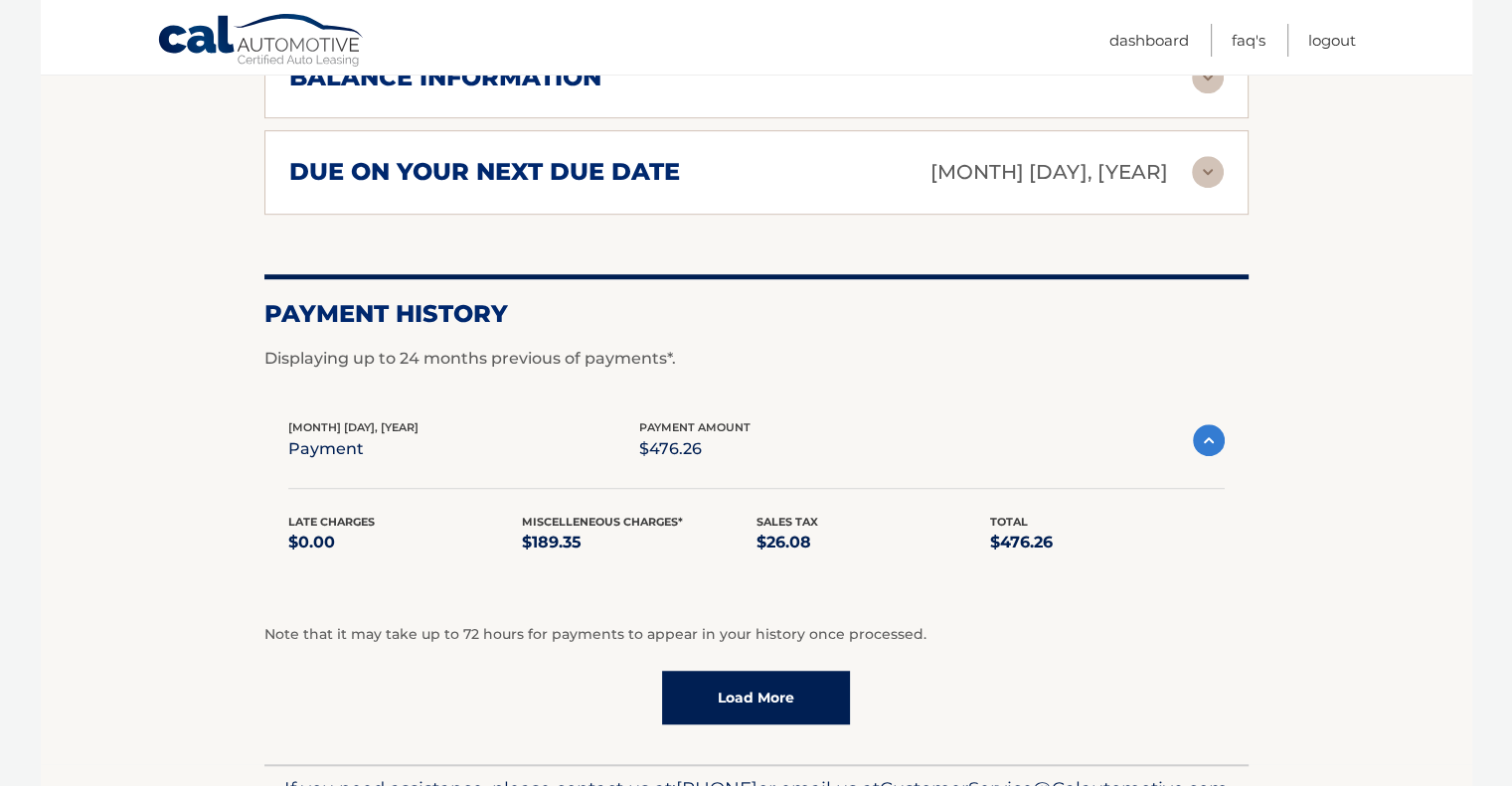 click on "Load More" at bounding box center (756, 698) 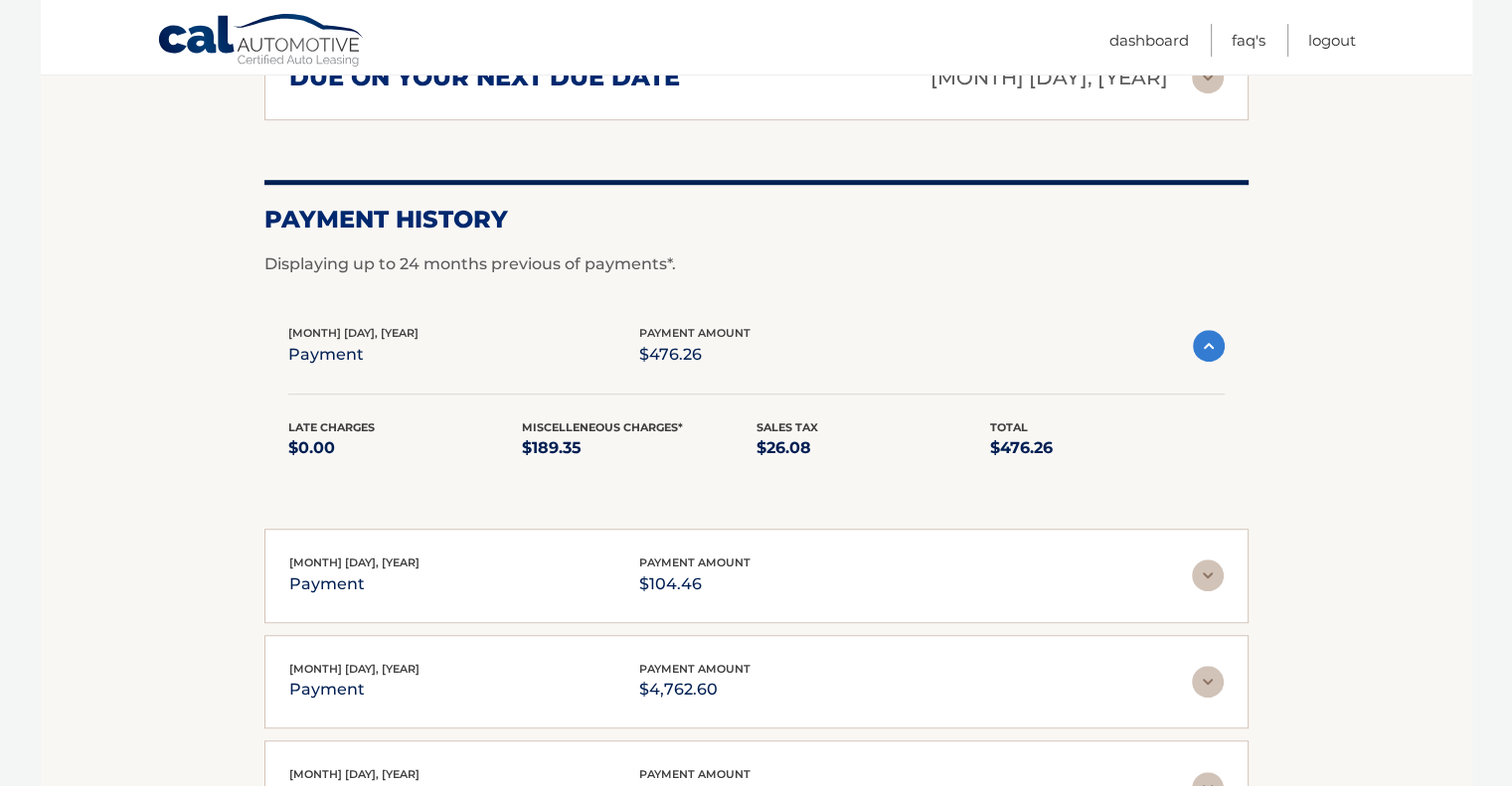 scroll, scrollTop: 1582, scrollLeft: 0, axis: vertical 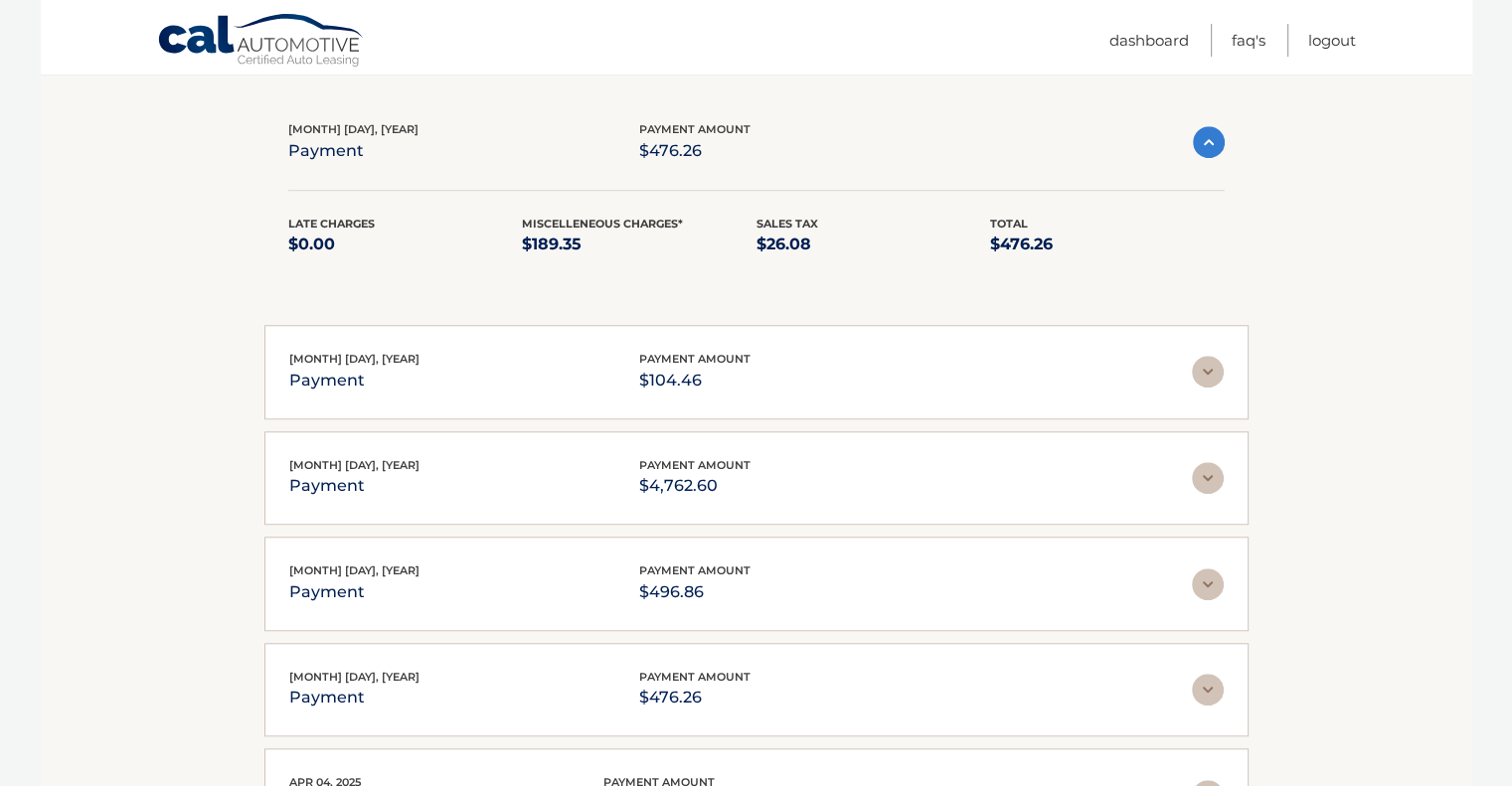 click at bounding box center (1208, 372) 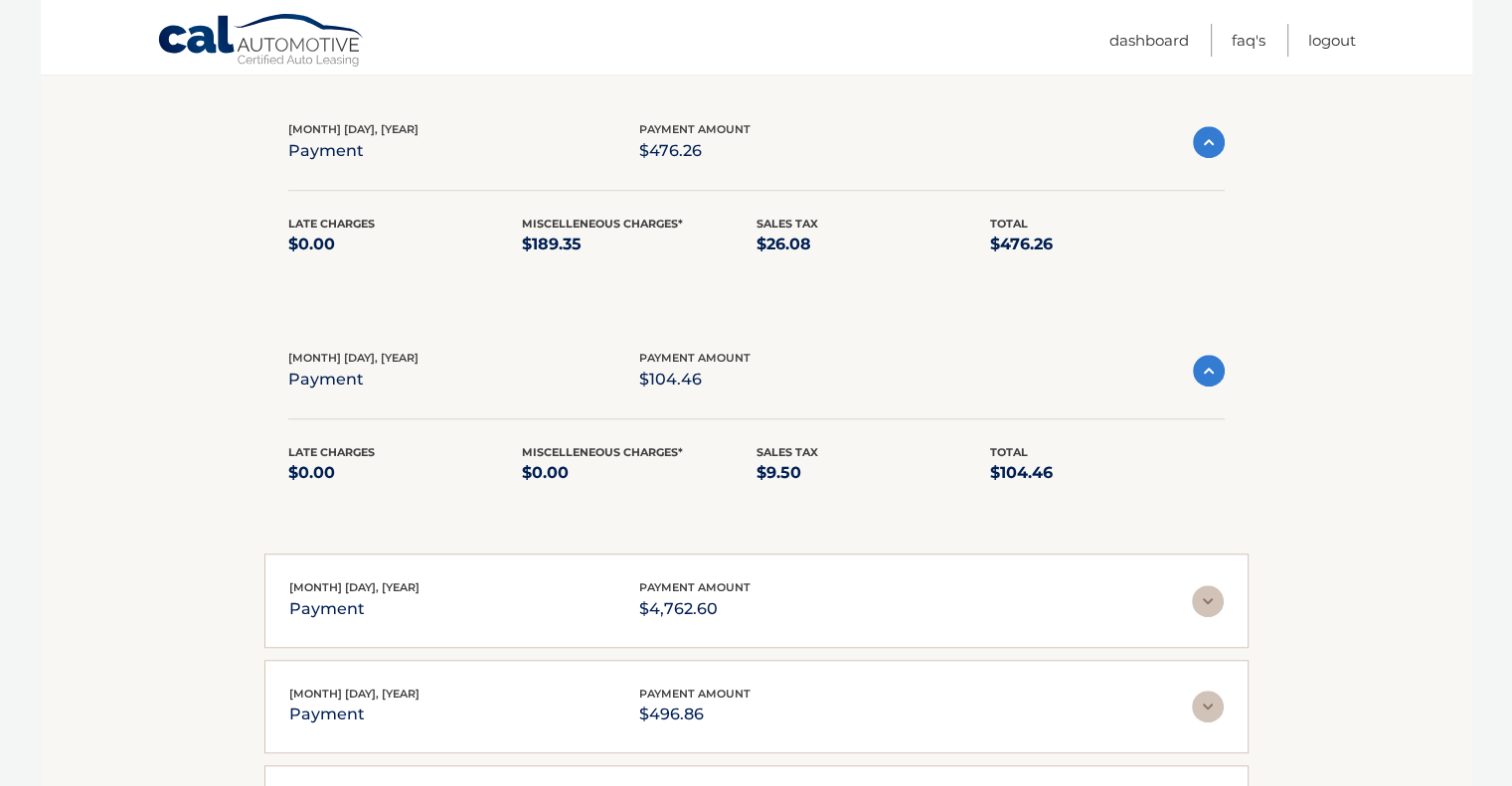 click at bounding box center (1209, 371) 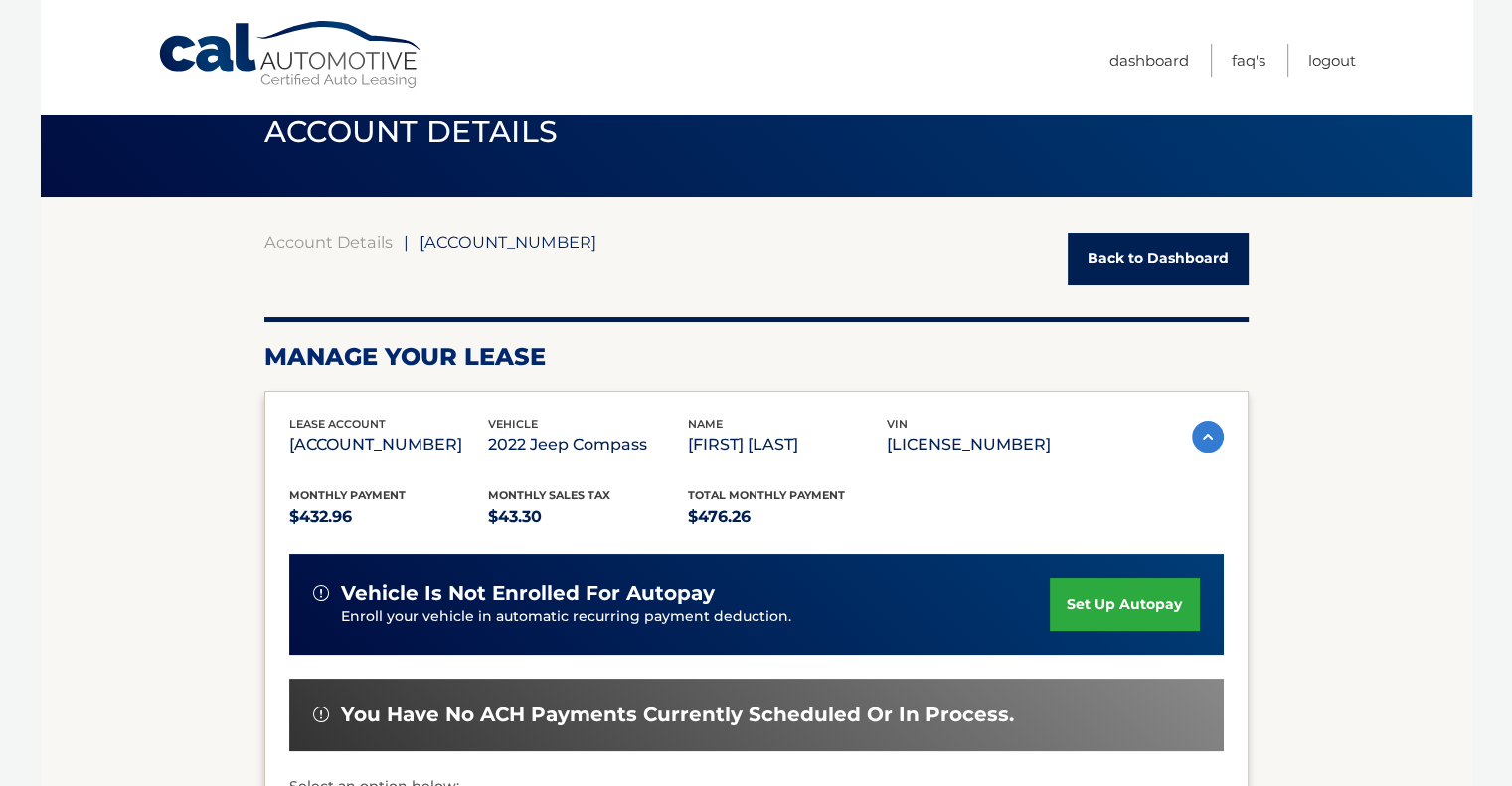 scroll, scrollTop: 0, scrollLeft: 0, axis: both 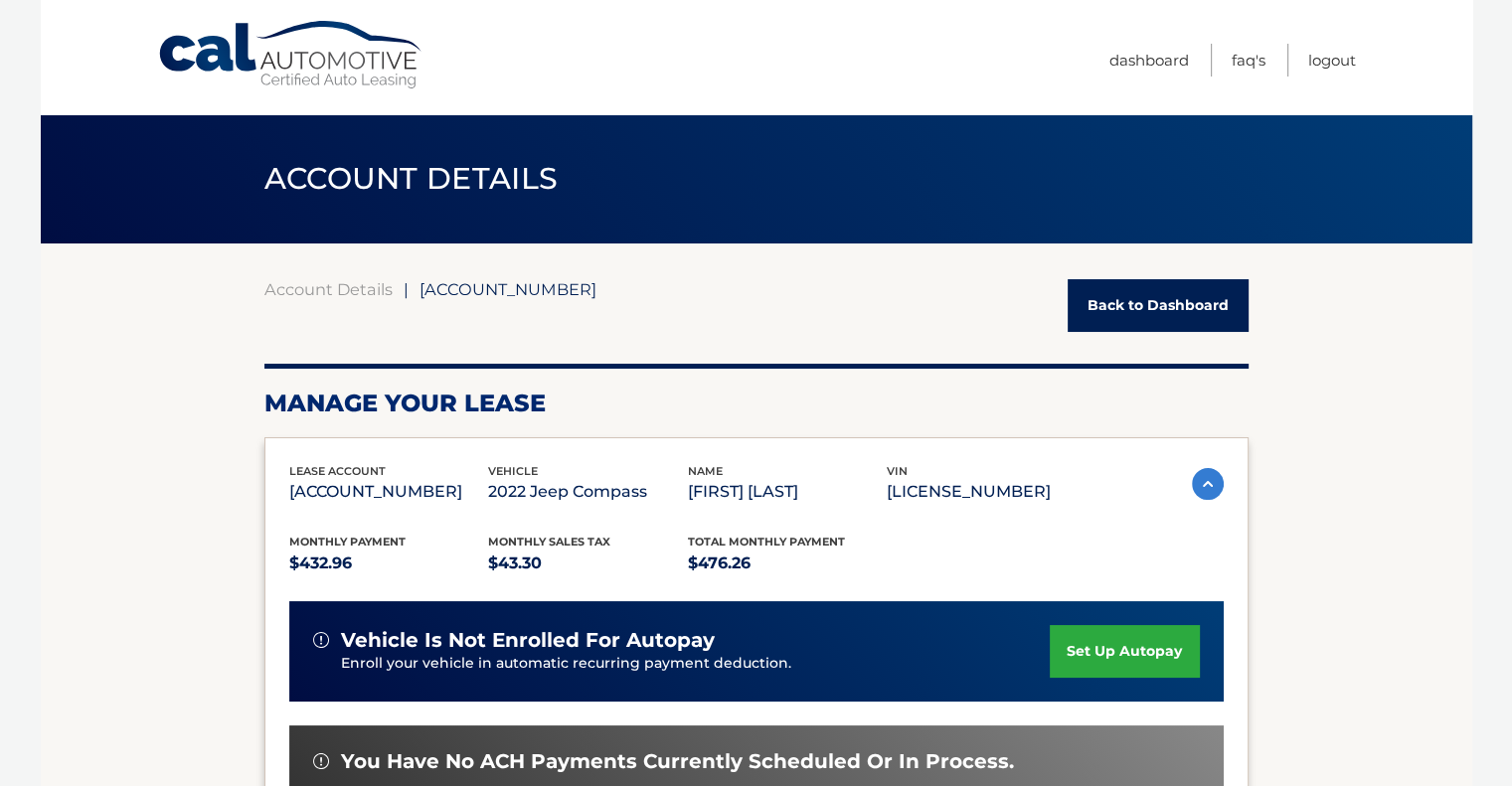 click on "Back to Dashboard" at bounding box center (1158, 305) 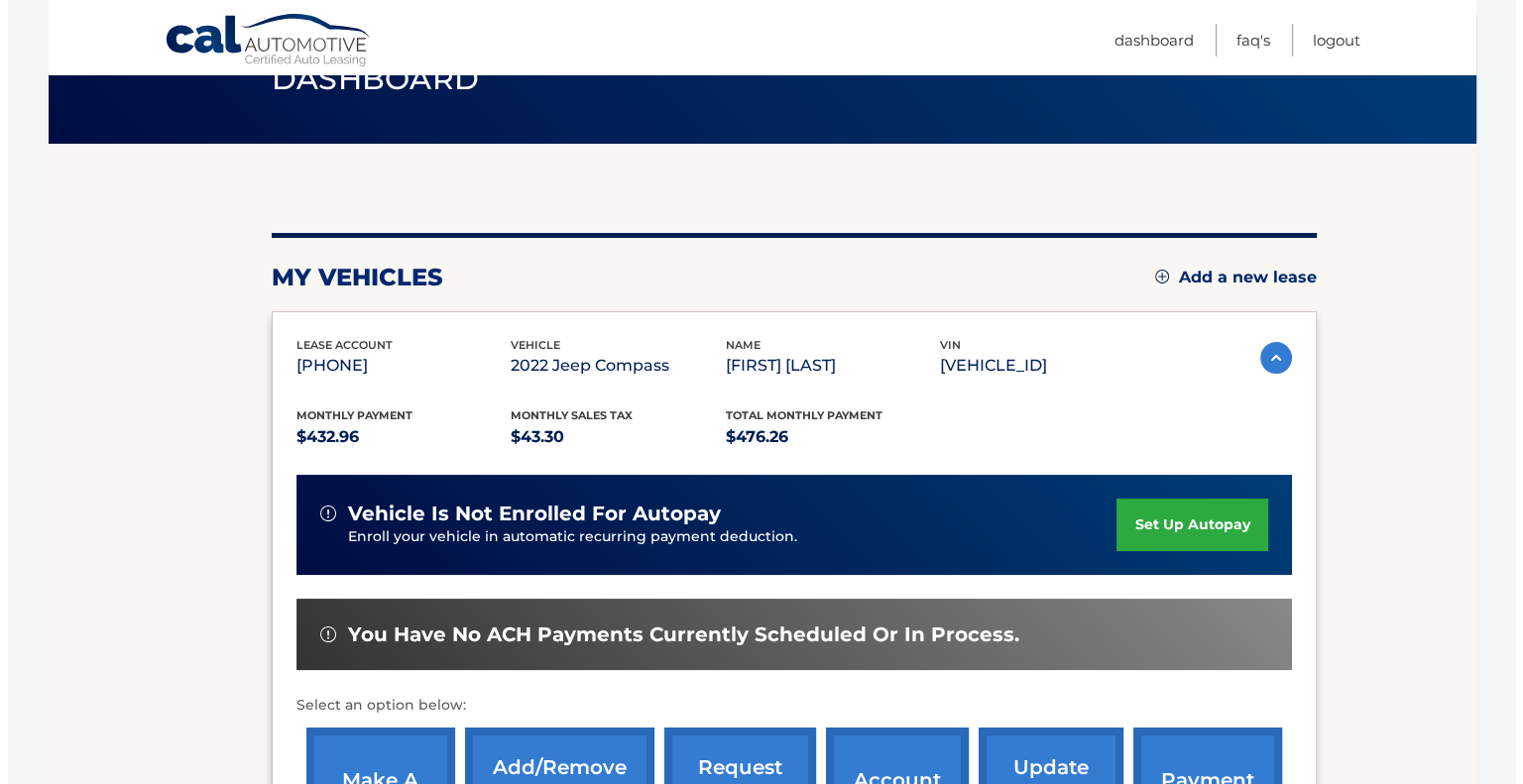 scroll, scrollTop: 297, scrollLeft: 0, axis: vertical 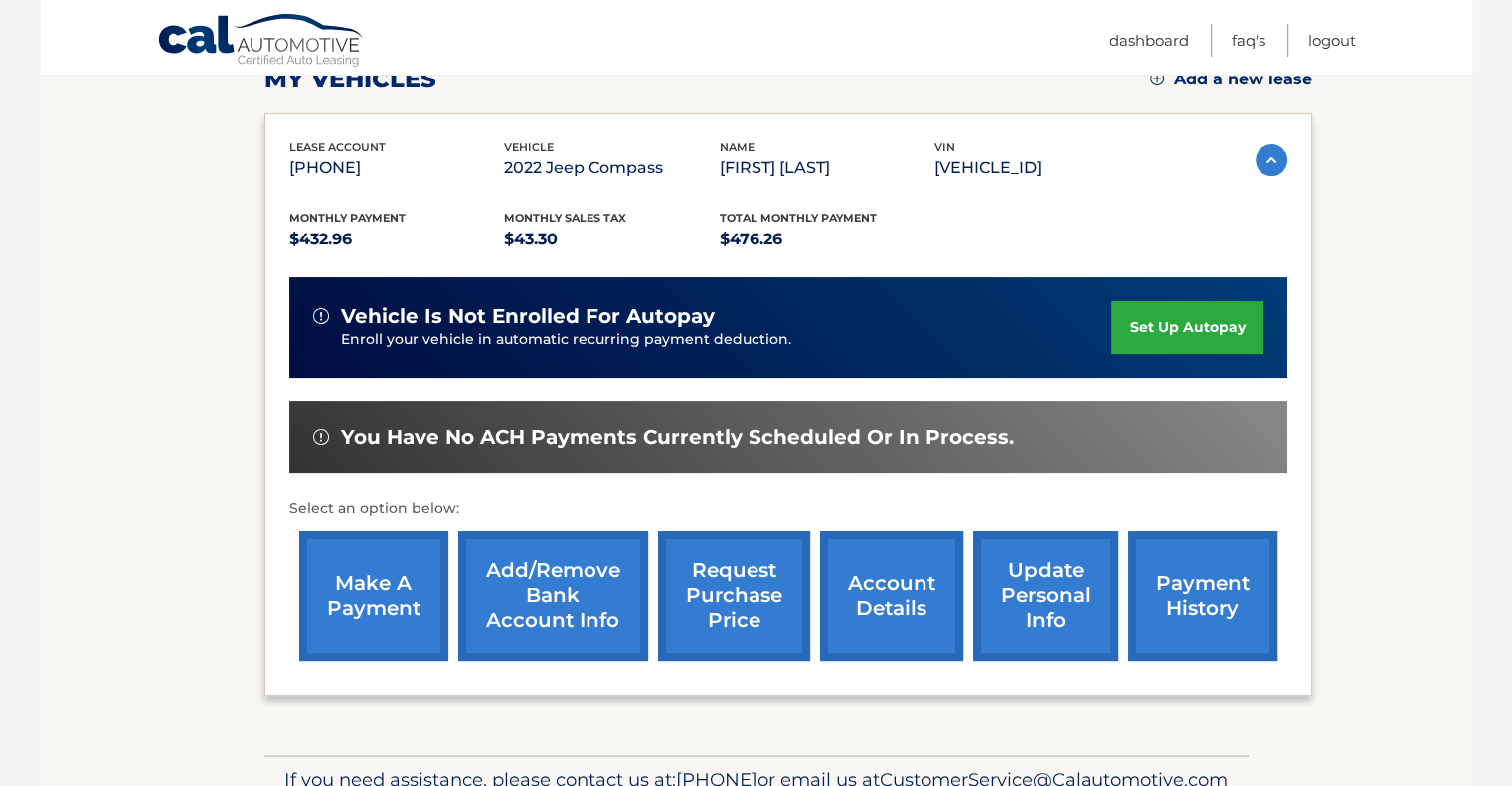 click on "request purchase price" at bounding box center (734, 595) 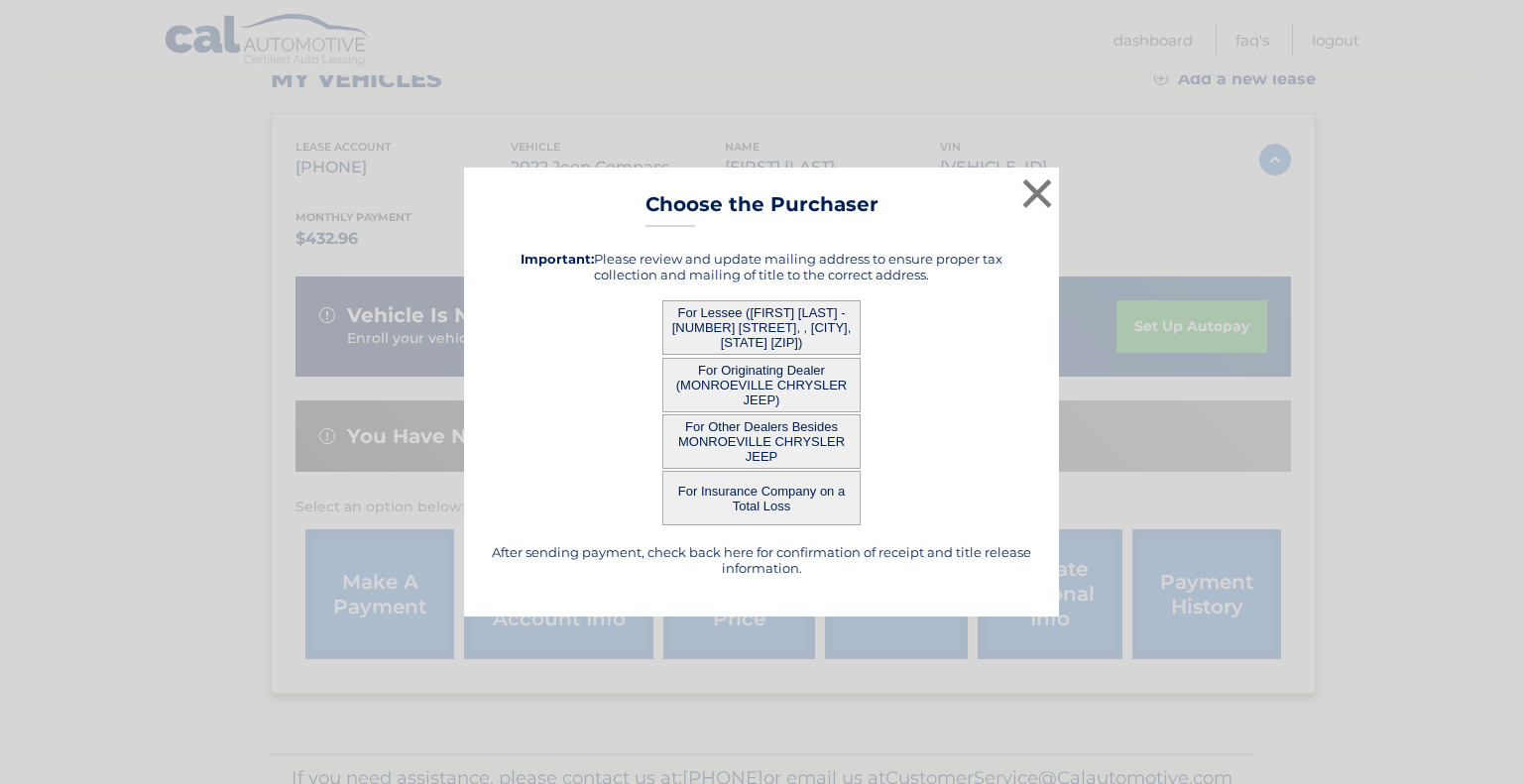 click on "For Lessee ([FIRST] [LAST] - [NUMBER] [STREET], , [CITY], [STATE] [ZIP])" at bounding box center [762, 327] 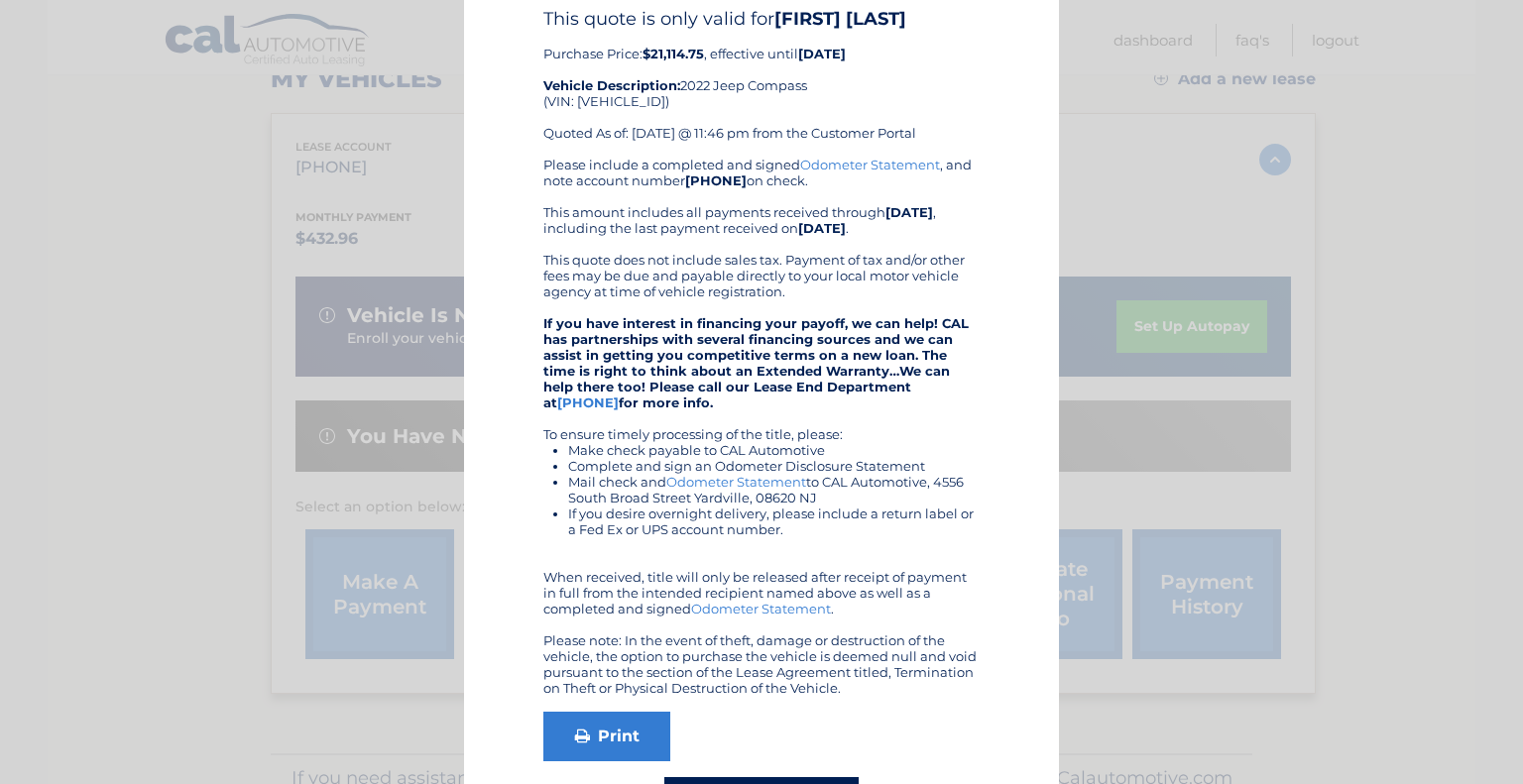scroll, scrollTop: 176, scrollLeft: 0, axis: vertical 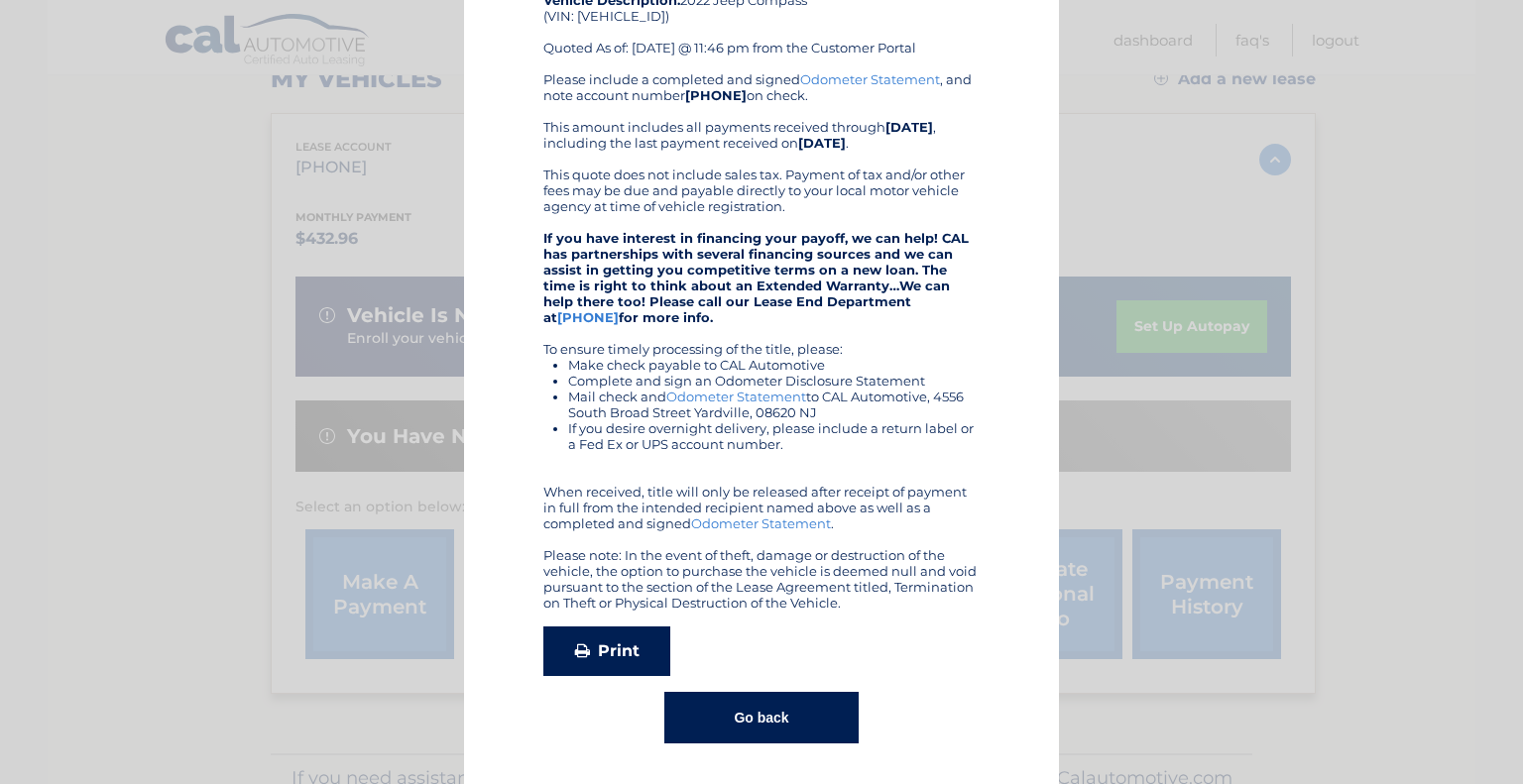 click on "Print" at bounding box center (607, 651) 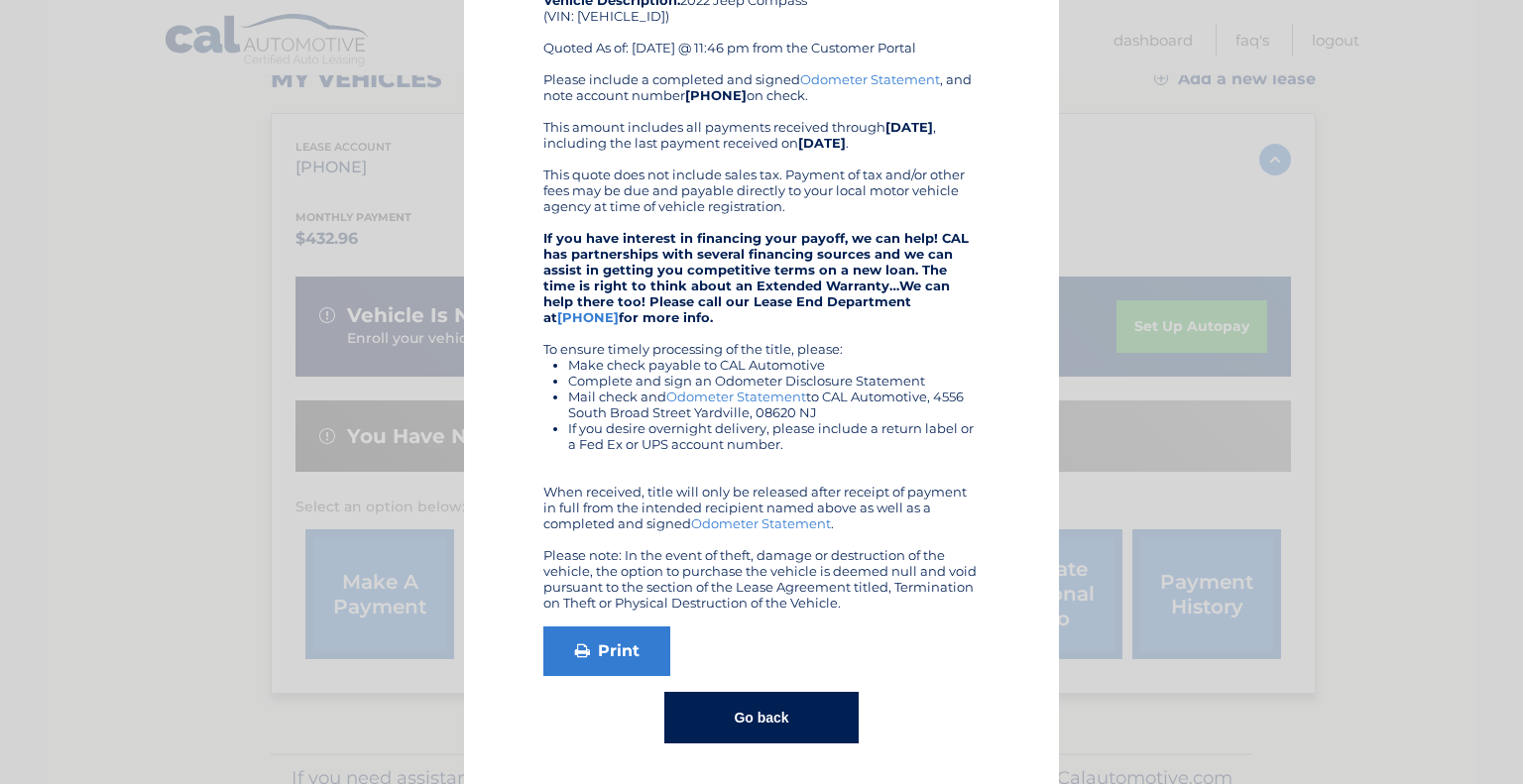 click on "Go back" at bounding box center (761, 718) 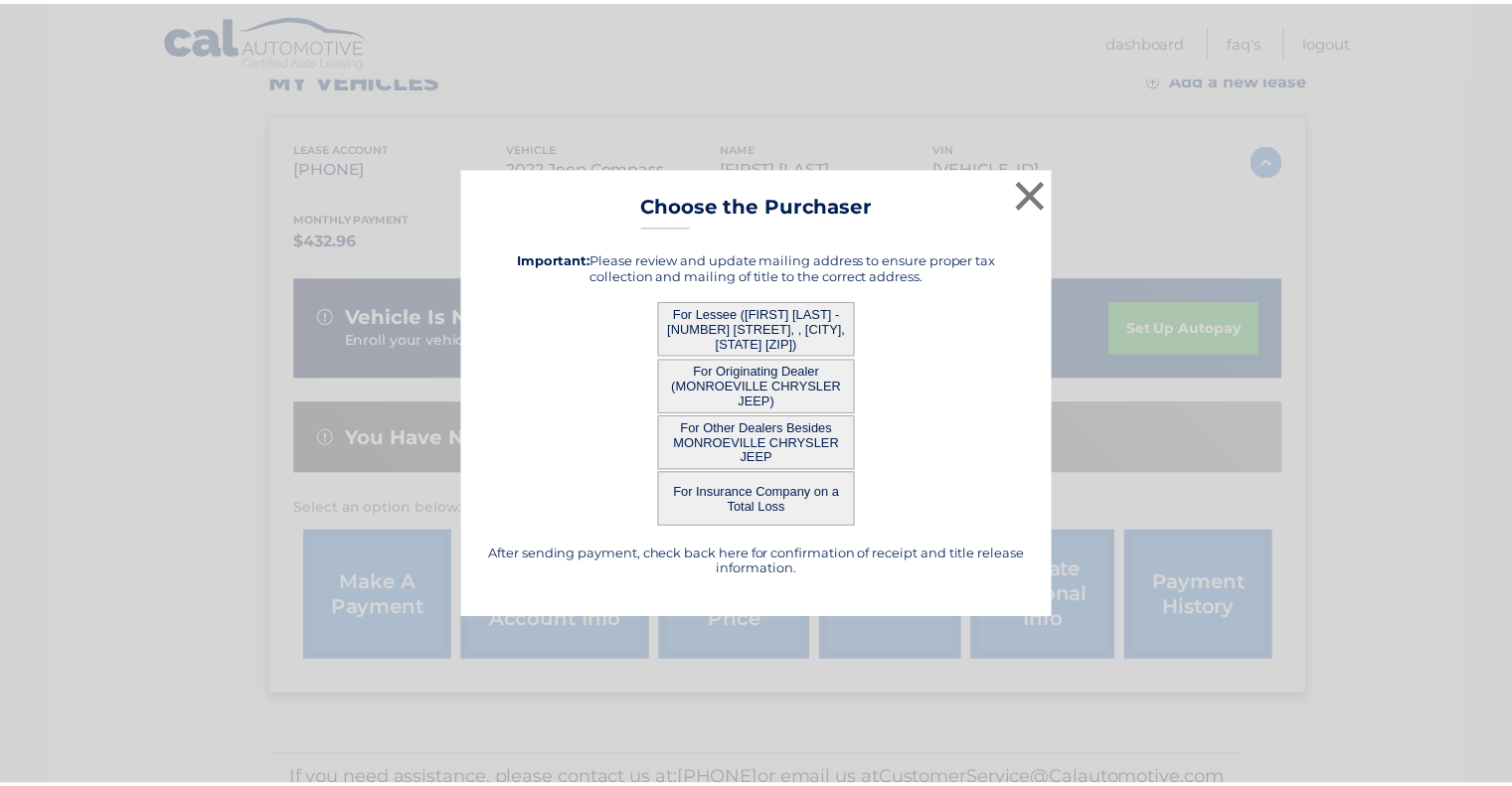 scroll, scrollTop: 0, scrollLeft: 0, axis: both 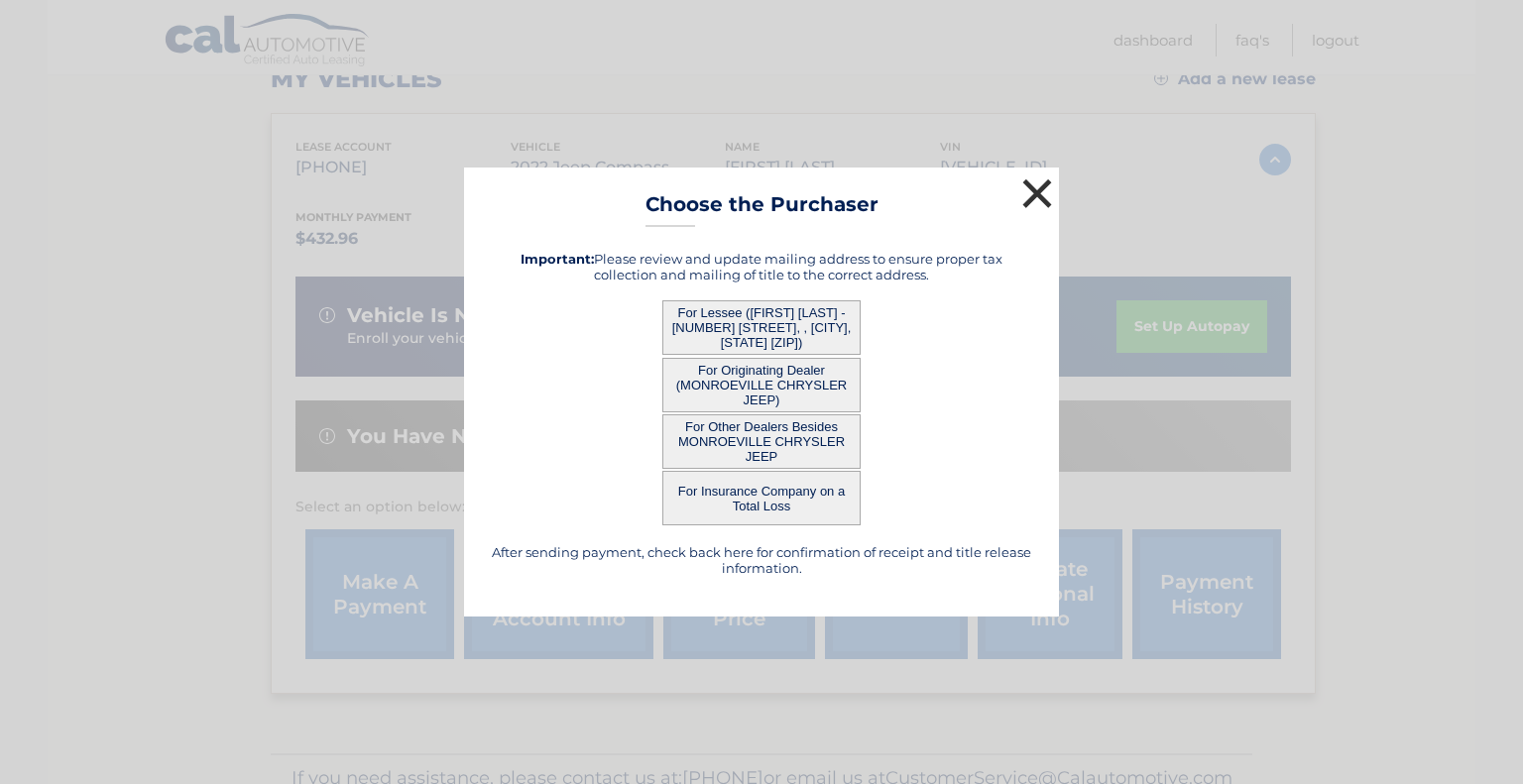click on "×" at bounding box center [1037, 193] 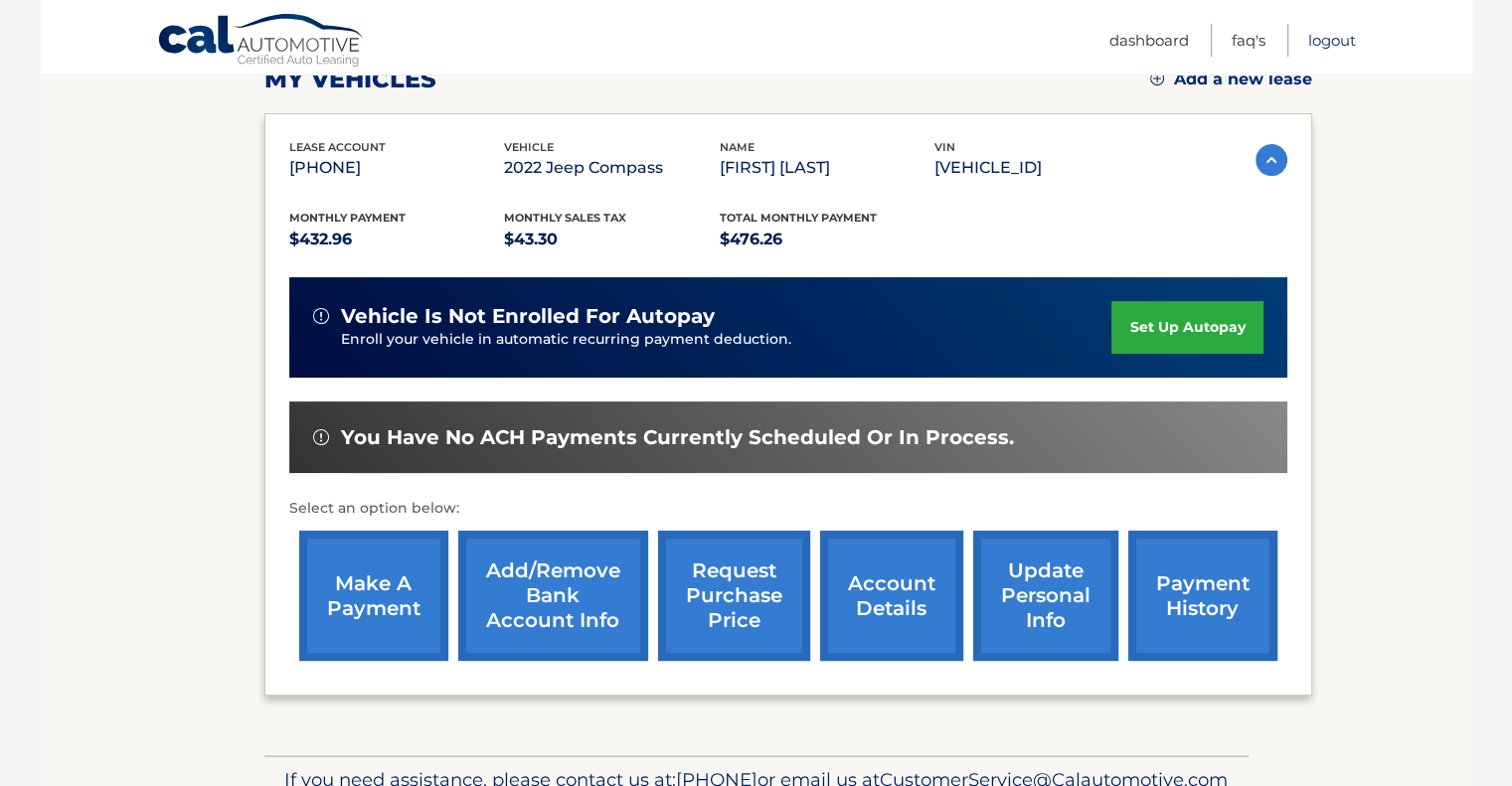 click on "Logout" at bounding box center [1332, 40] 